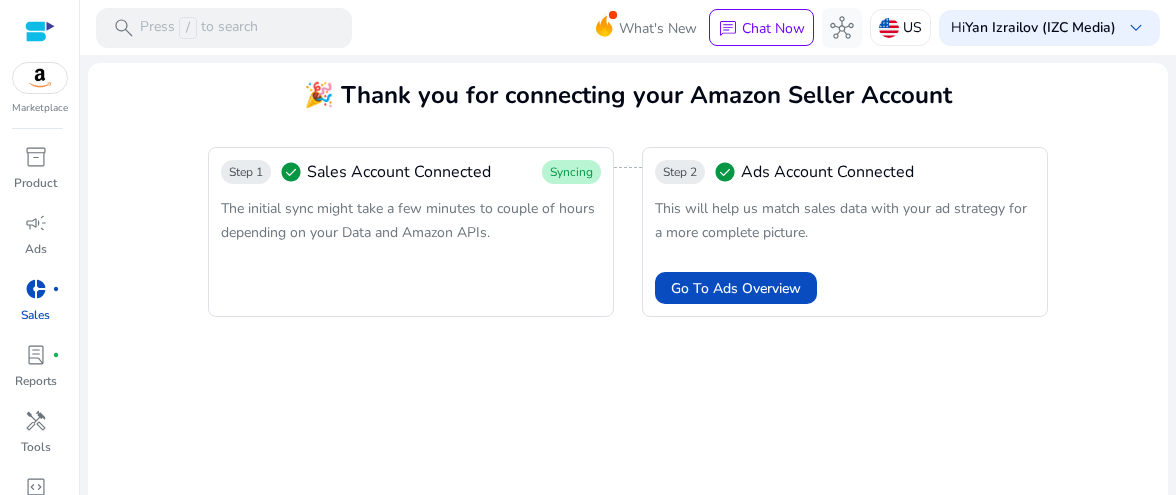 scroll, scrollTop: 0, scrollLeft: 0, axis: both 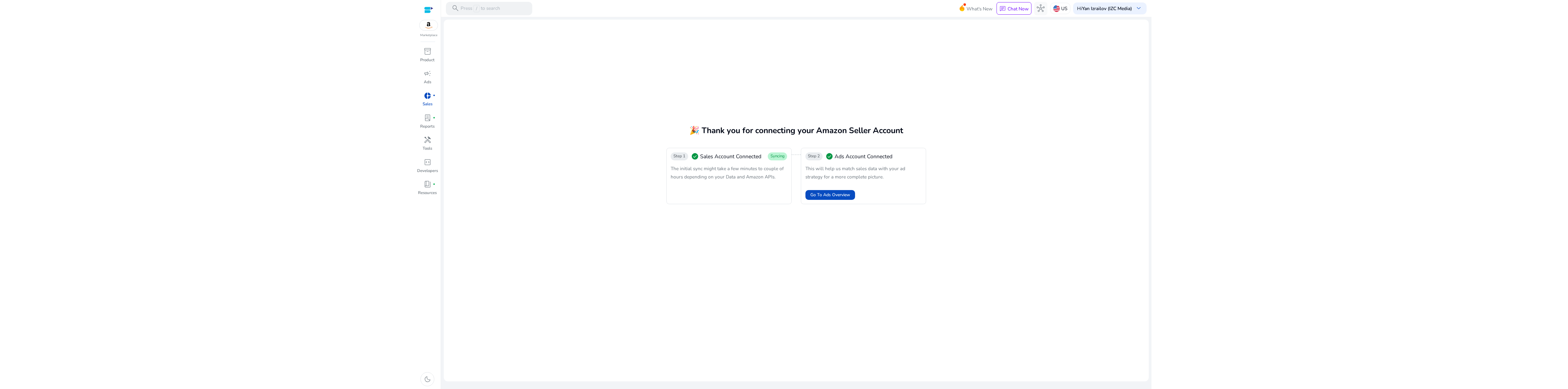 click on "We recommend switching to desktop view for the best experience.  Marketplace  inventory_2   Product   campaign   Ads   donut_small   fiber_manual_record   Sales   lab_profile   fiber_manual_record   Reports   handyman   Tools   code_blocks   Developers   book_4   fiber_manual_record   Resources   dark_mode   search   Press  /  to search  What's New  chat  Chat Now  hub  US  Hi  Yan Izrailov (IZC Media)  keyboard_arrow_down  We are getting things ready for you...  🎉 Thank you for connecting your Amazon Seller Account  Step 1  check_circle   Sales Account Connected  Syncing  The initial sync might take a few minutes to couple of hours depending on your Data and Amazon APIs.  Step 2  check_circle   Ads Account Connected   This will help us match sales data with your ad strategy for a more complete picture.   Go To Ads Overview
Connections Hi! How may I help you today?" at bounding box center (784, 194) 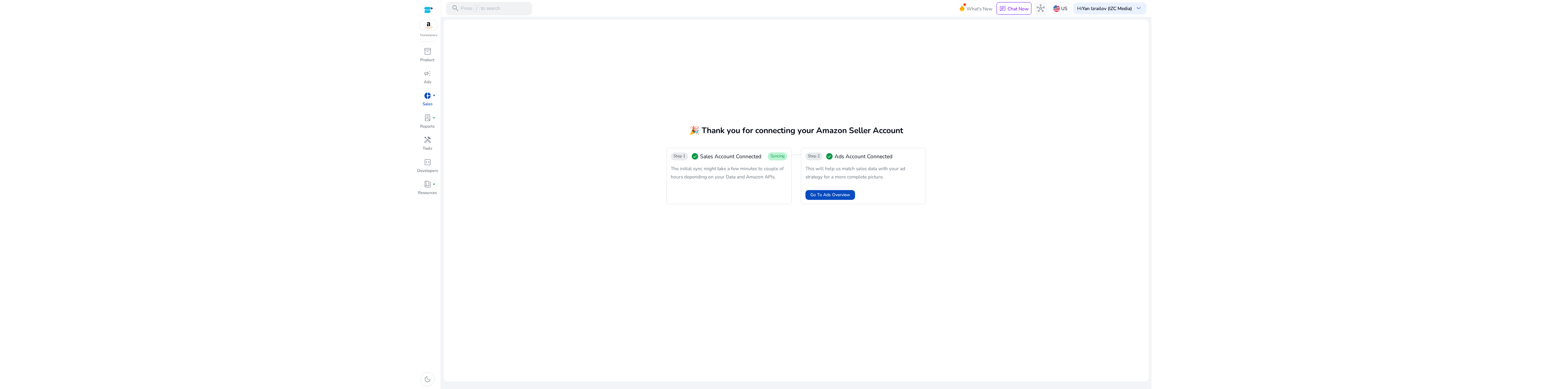 click on "🎉 Thank you for connecting your Amazon Seller Account  Step 1  check_circle   Sales Account Connected  Syncing  The initial sync might take a few minutes to couple of hours depending on your Data and Amazon APIs.  Step 2  check_circle   Ads Account Connected   This will help us match sales data with your ad strategy for a more complete picture.   Go To Ads Overview" 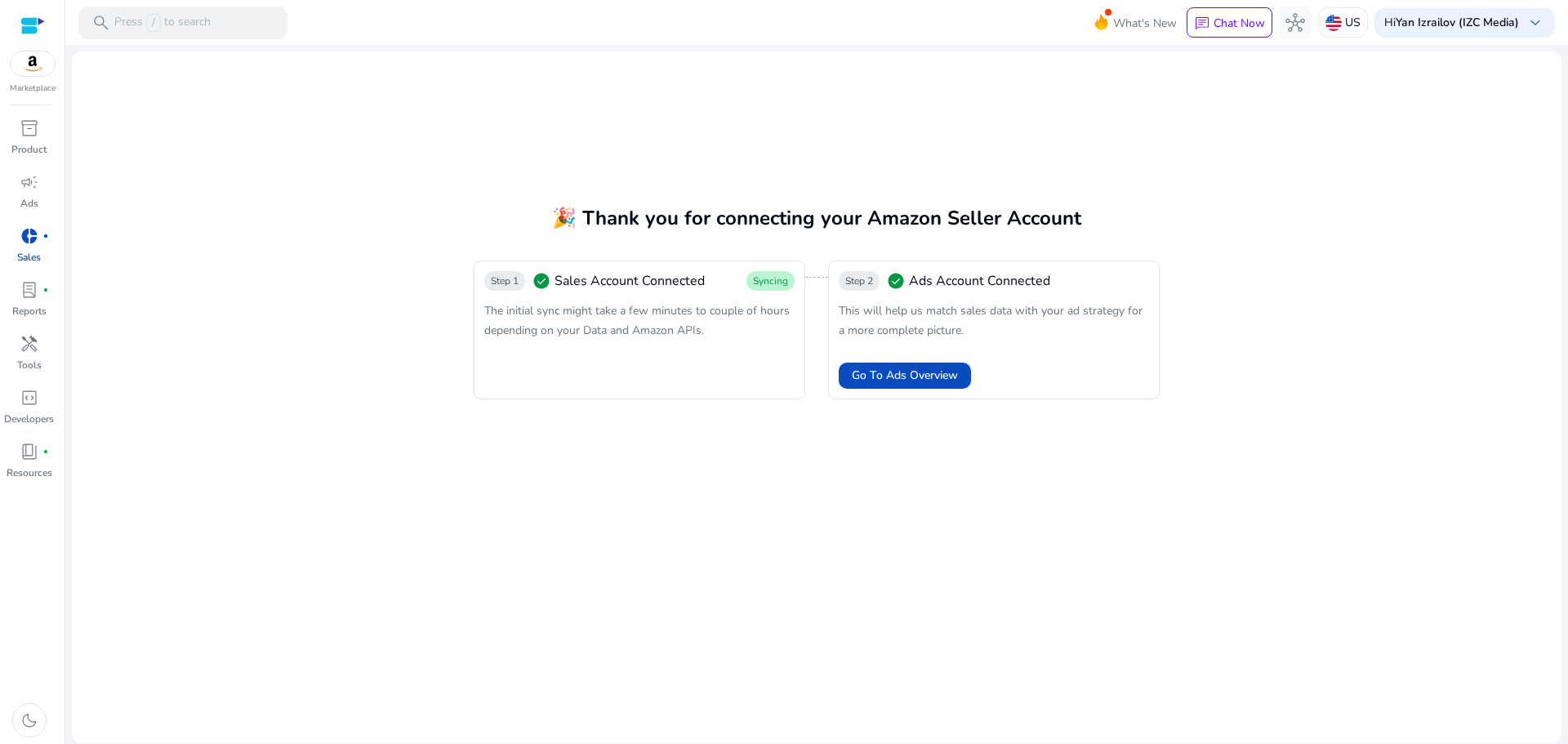 click on "🎉 Thank you for connecting your Amazon Seller Account  Step 1  check_circle   Sales Account Connected  Syncing  The initial sync might take a few minutes to couple of hours depending on your Data and Amazon APIs.  Step 2  check_circle   Ads Account Connected   This will help us match sales data with your ad strategy for a more complete picture.   Go To Ads Overview" 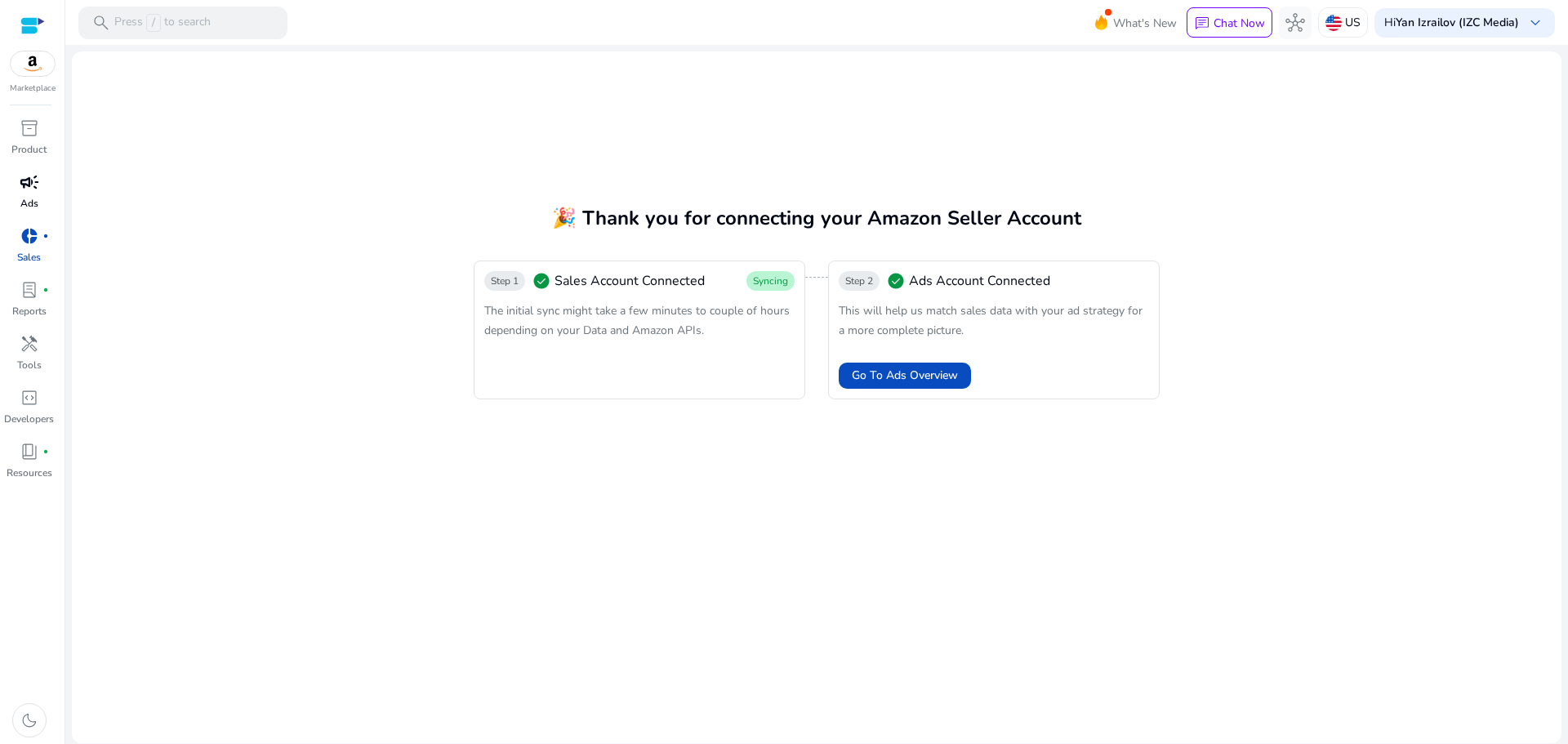 click on "campaign" at bounding box center (29, 182) 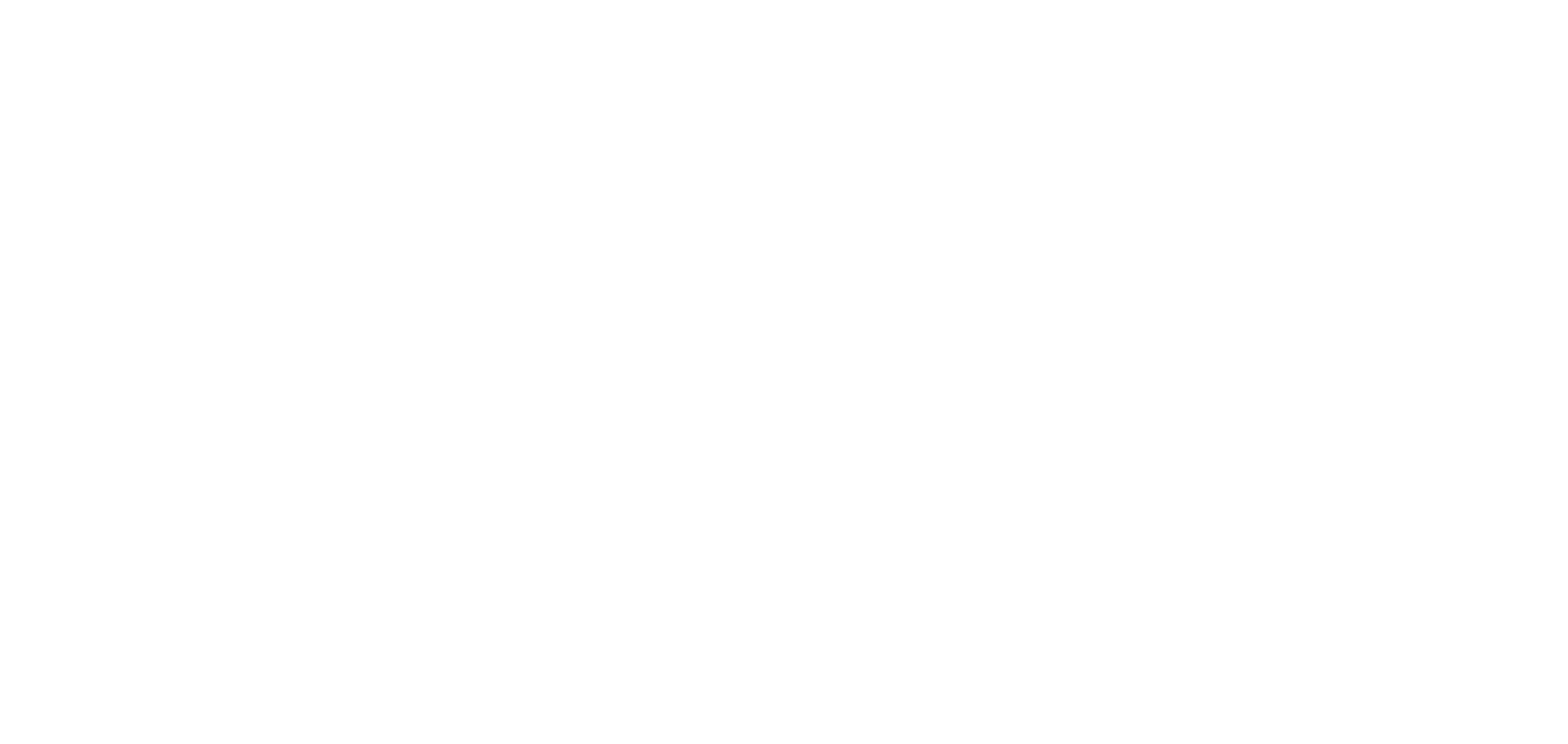scroll, scrollTop: 0, scrollLeft: 0, axis: both 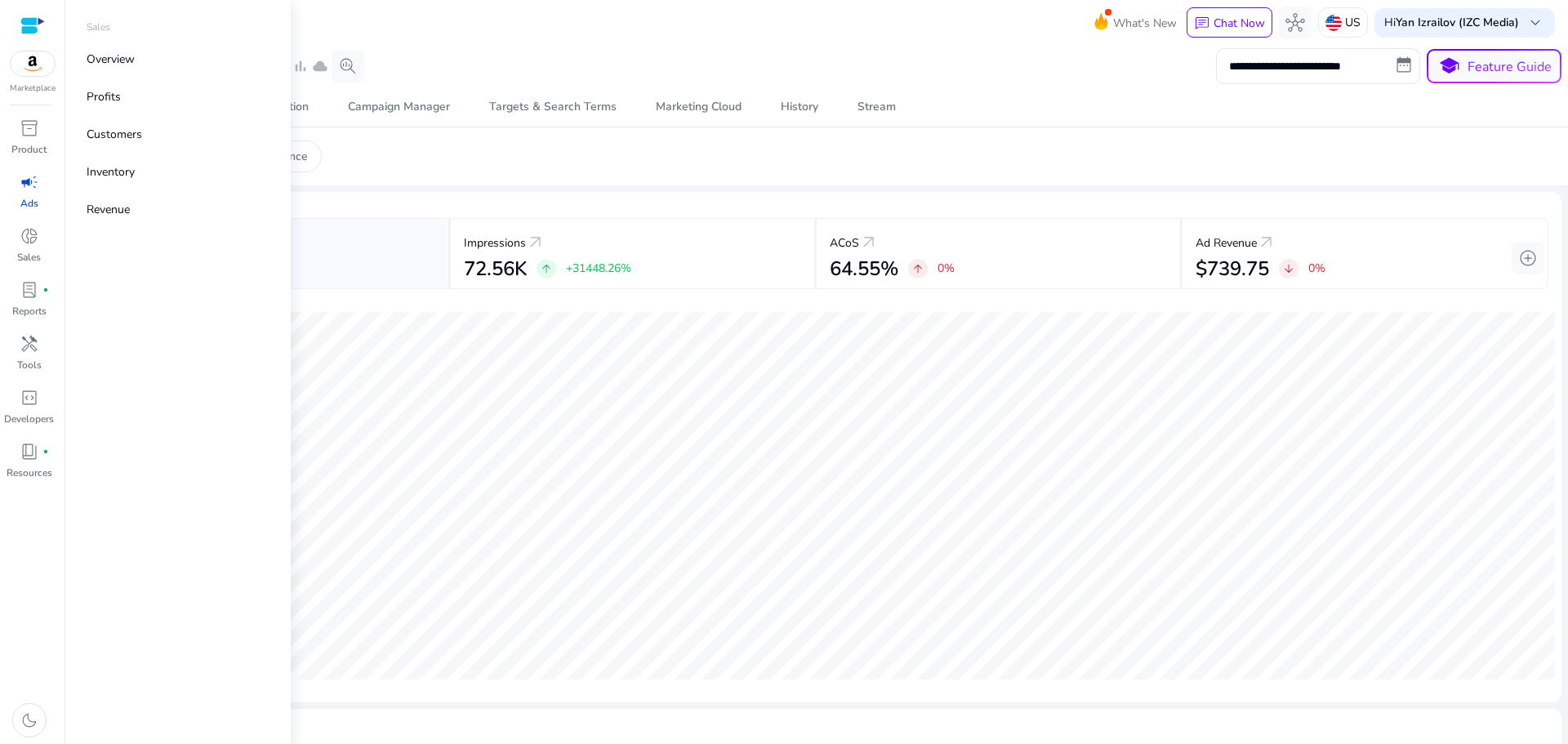 click on "donut_small" at bounding box center [29, 236] 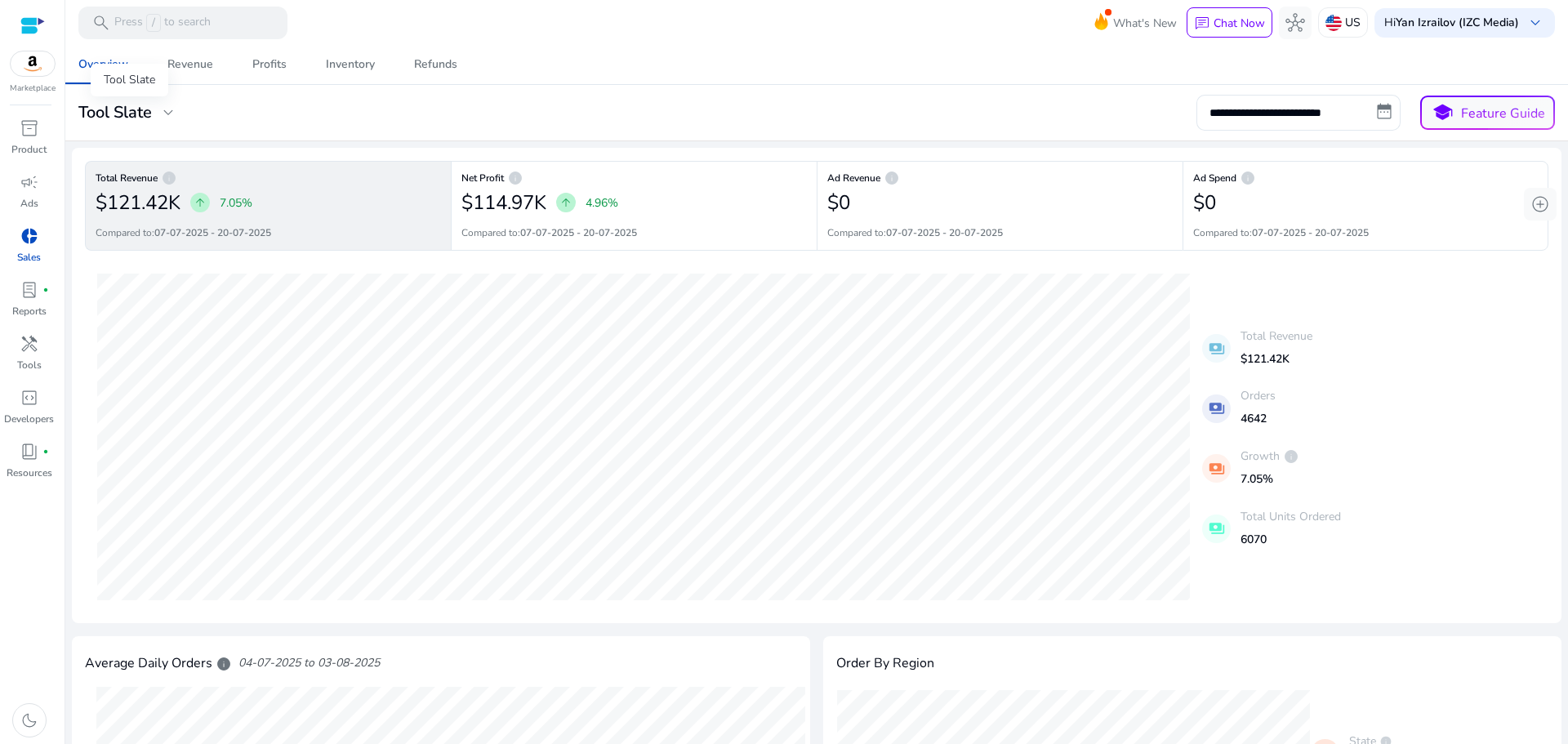 click on "expand_more" 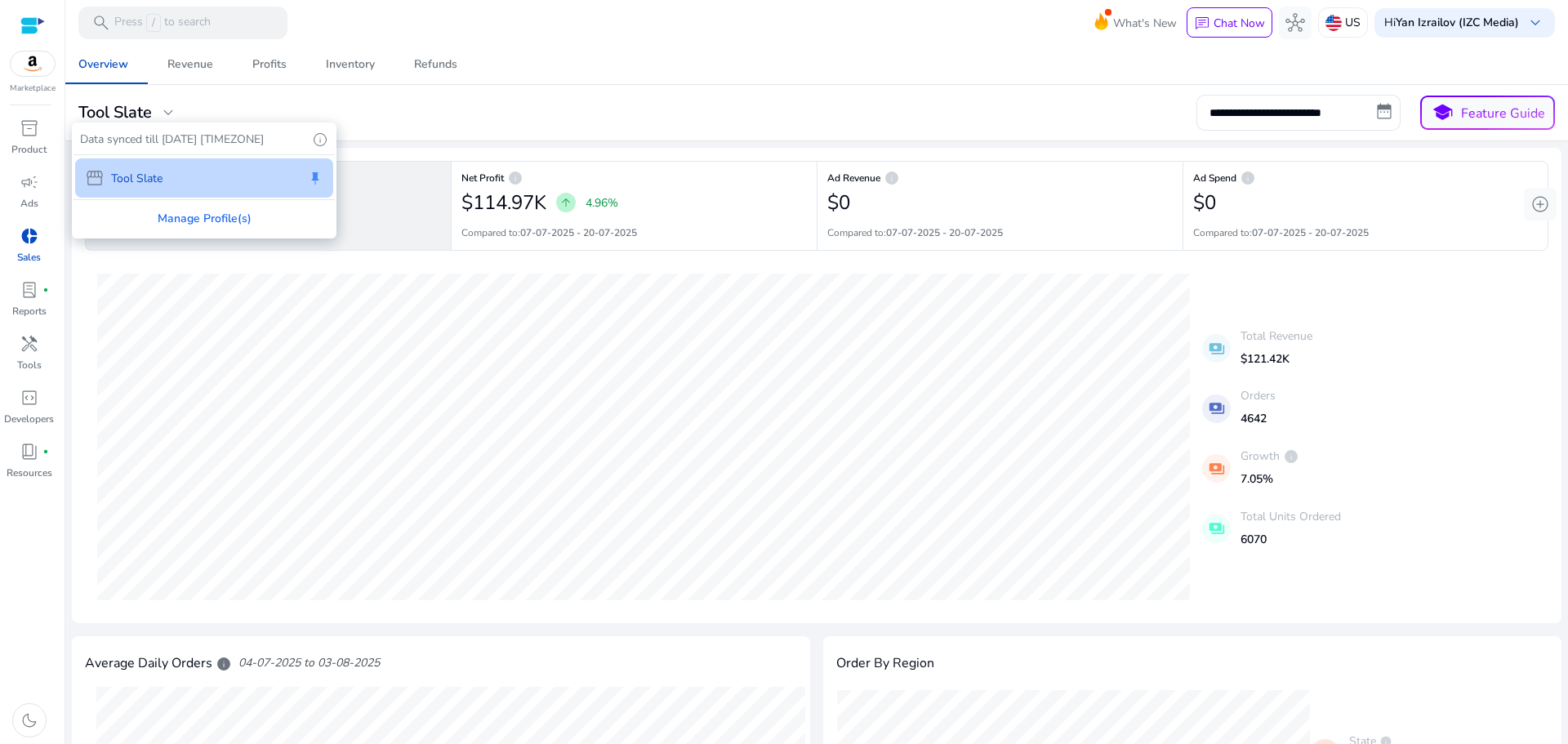 click at bounding box center [784, 372] 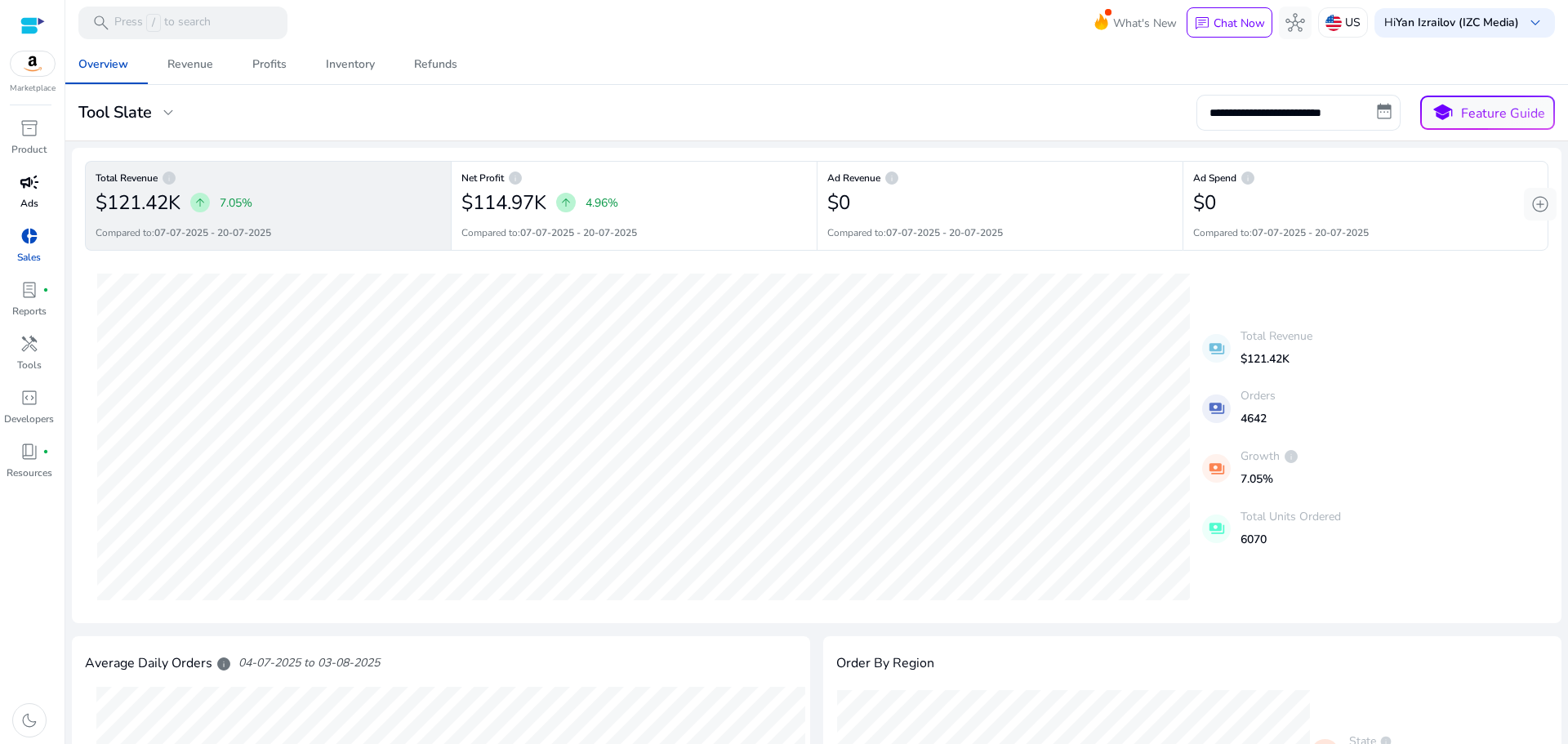 click on "campaign" at bounding box center [29, 182] 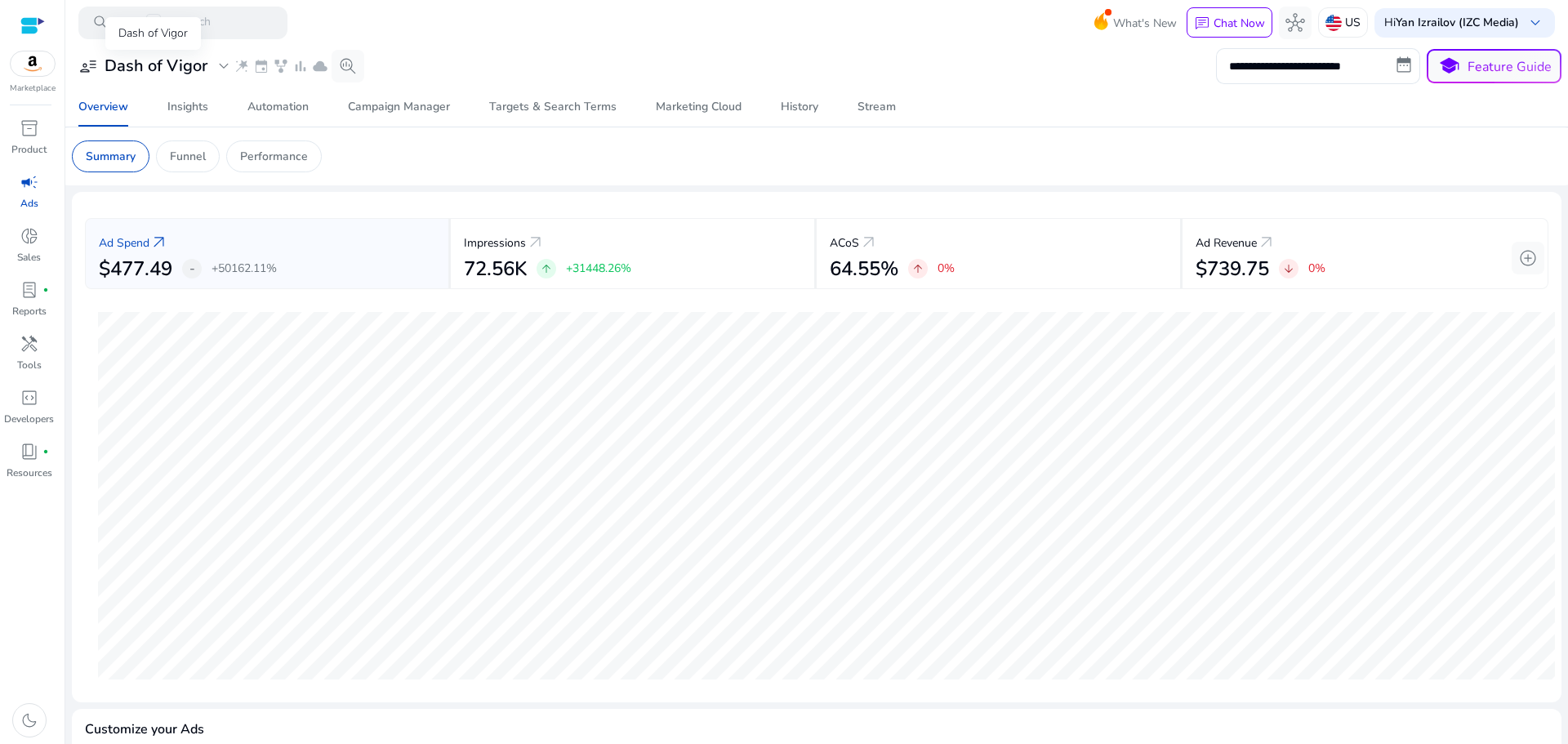 click on "Dash of Vigor" 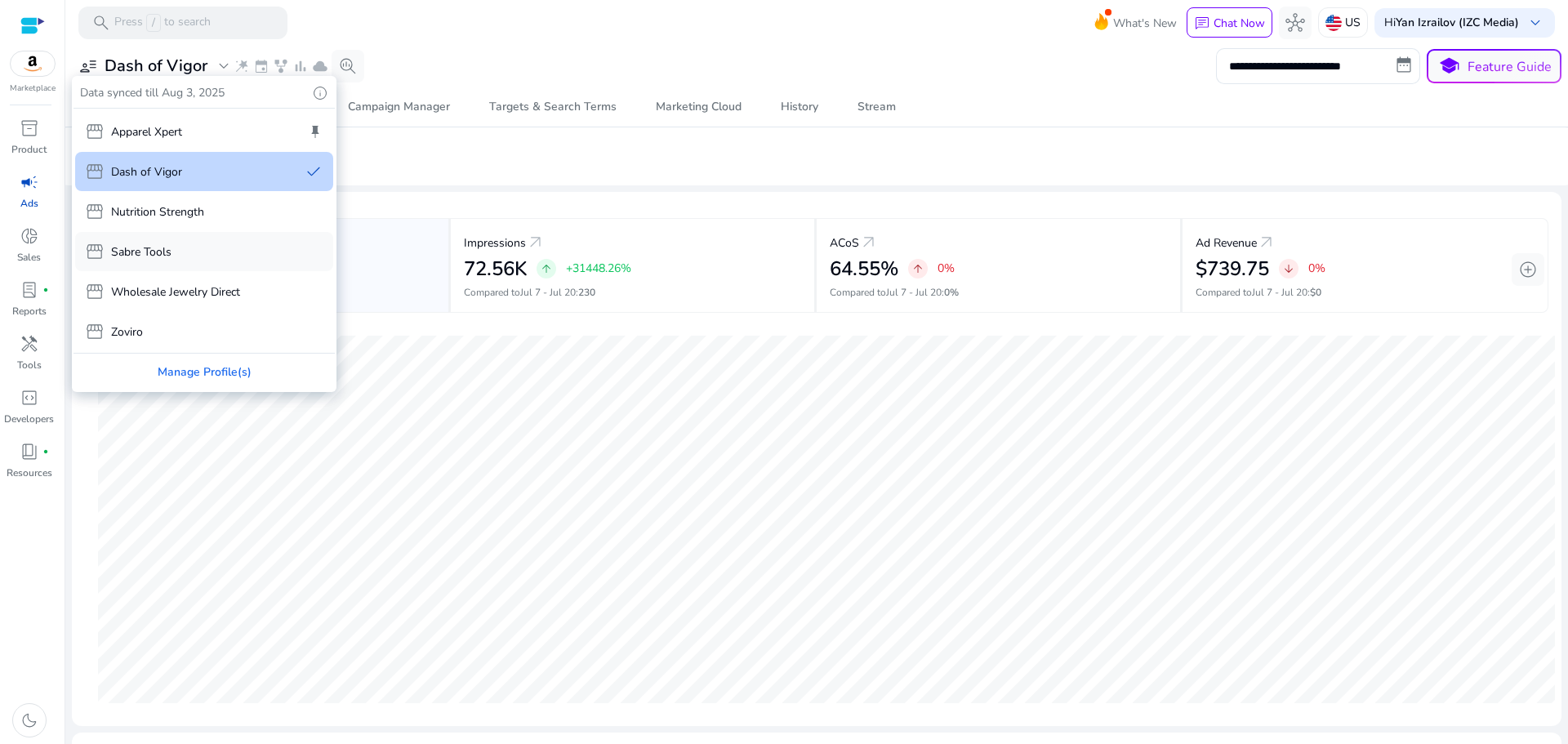 click on "storefront   Sabre Tools" at bounding box center (204, 252) 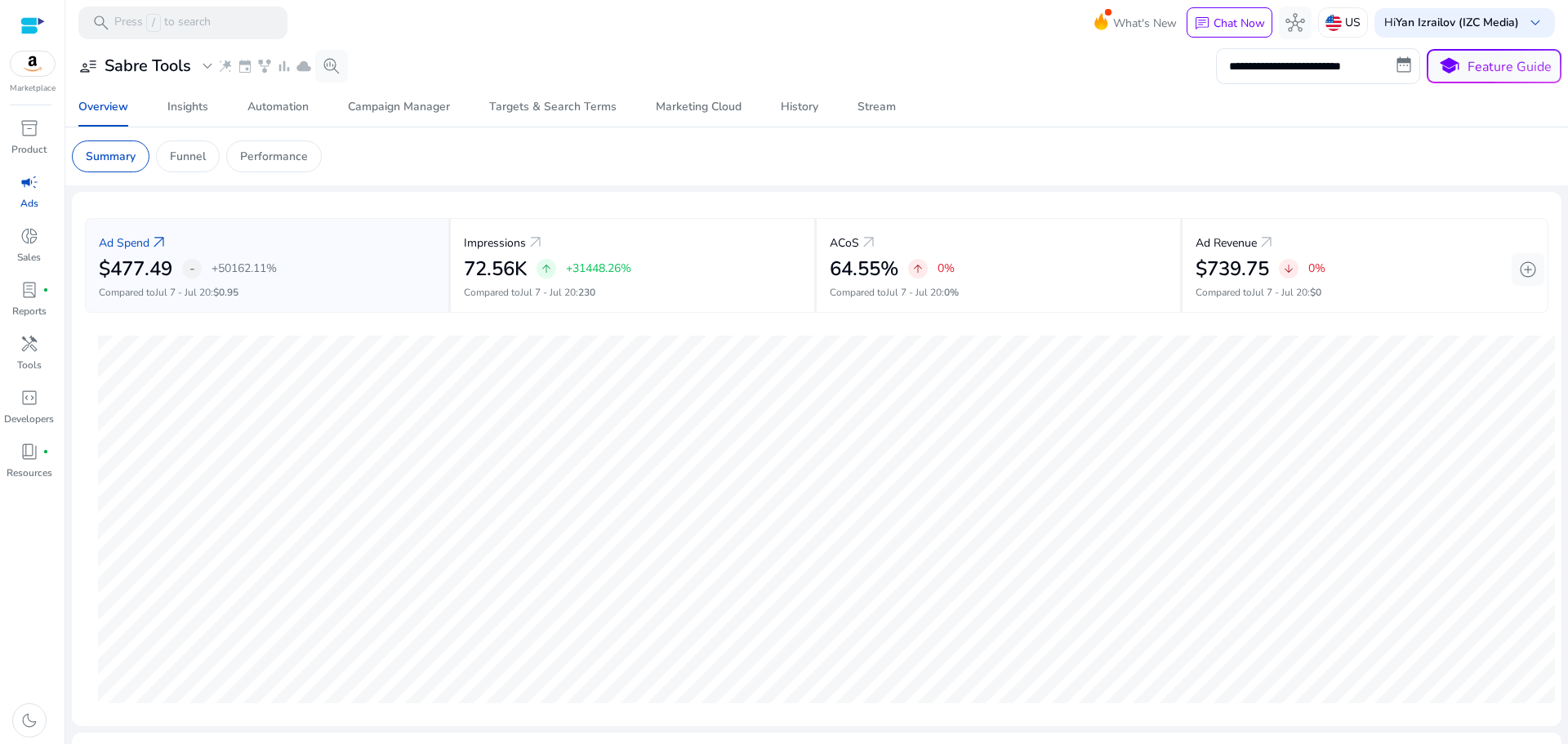 click on "Summary   Funnel   Performance" 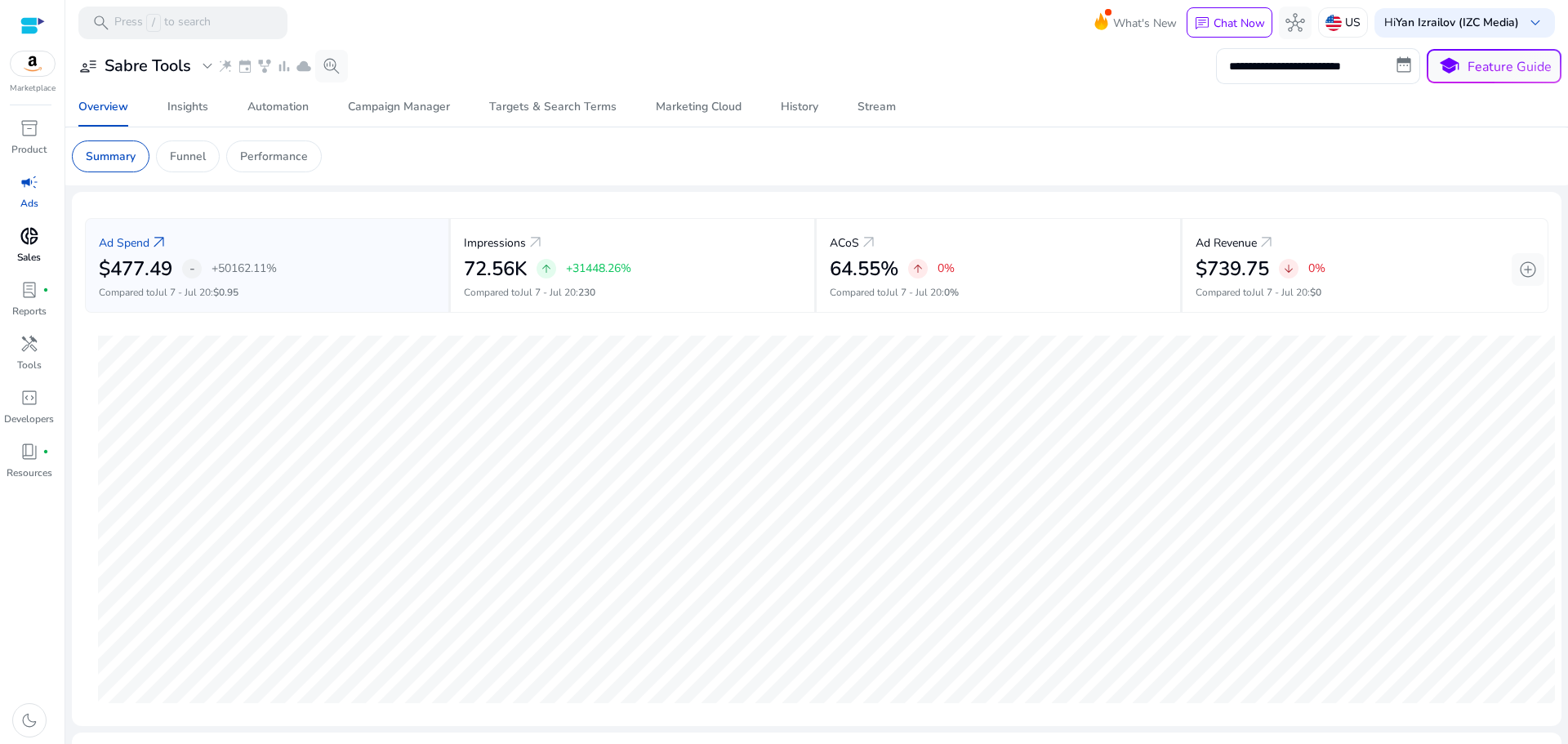 click on "donut_small" at bounding box center (29, 236) 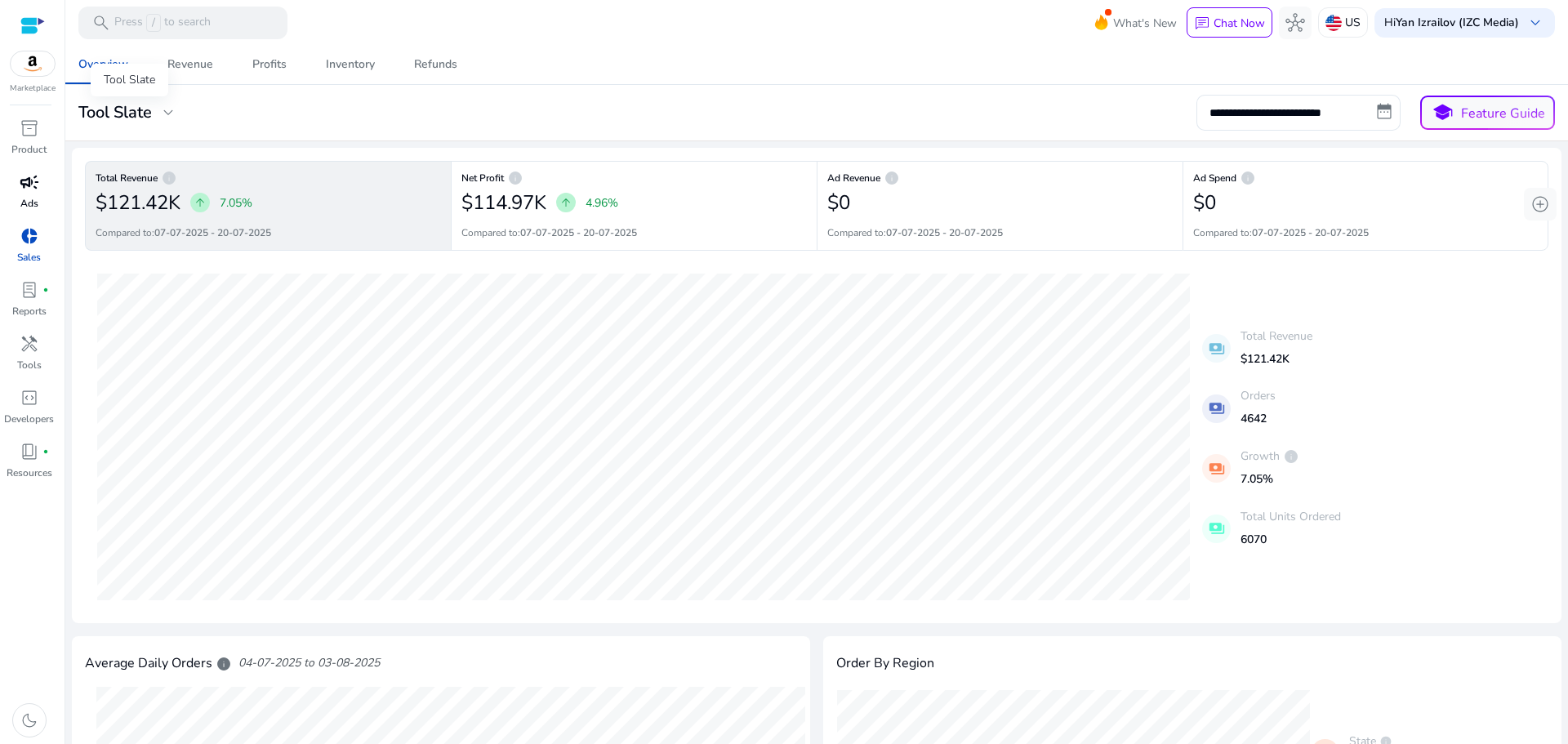 click on "expand_more" 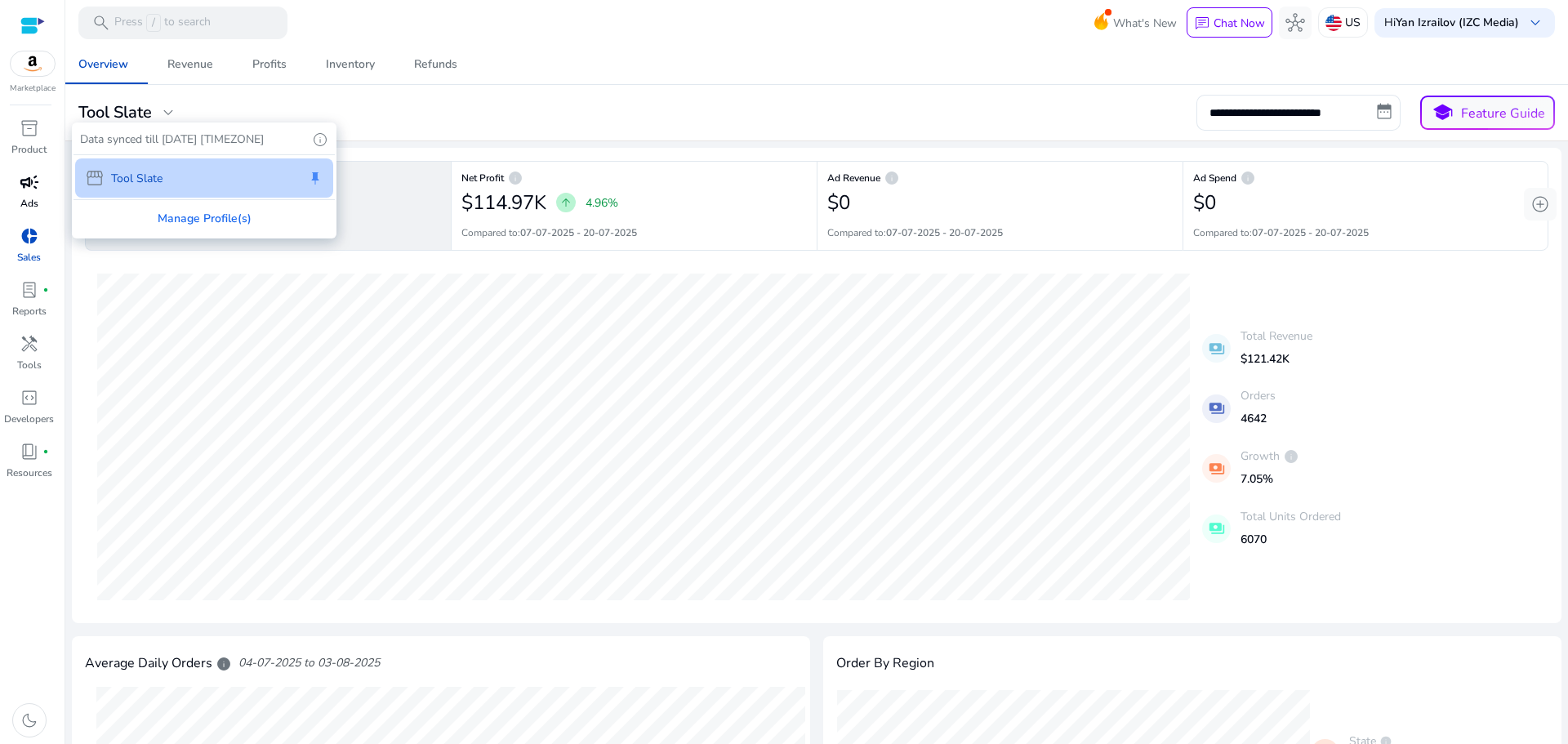 scroll, scrollTop: 0, scrollLeft: 0, axis: both 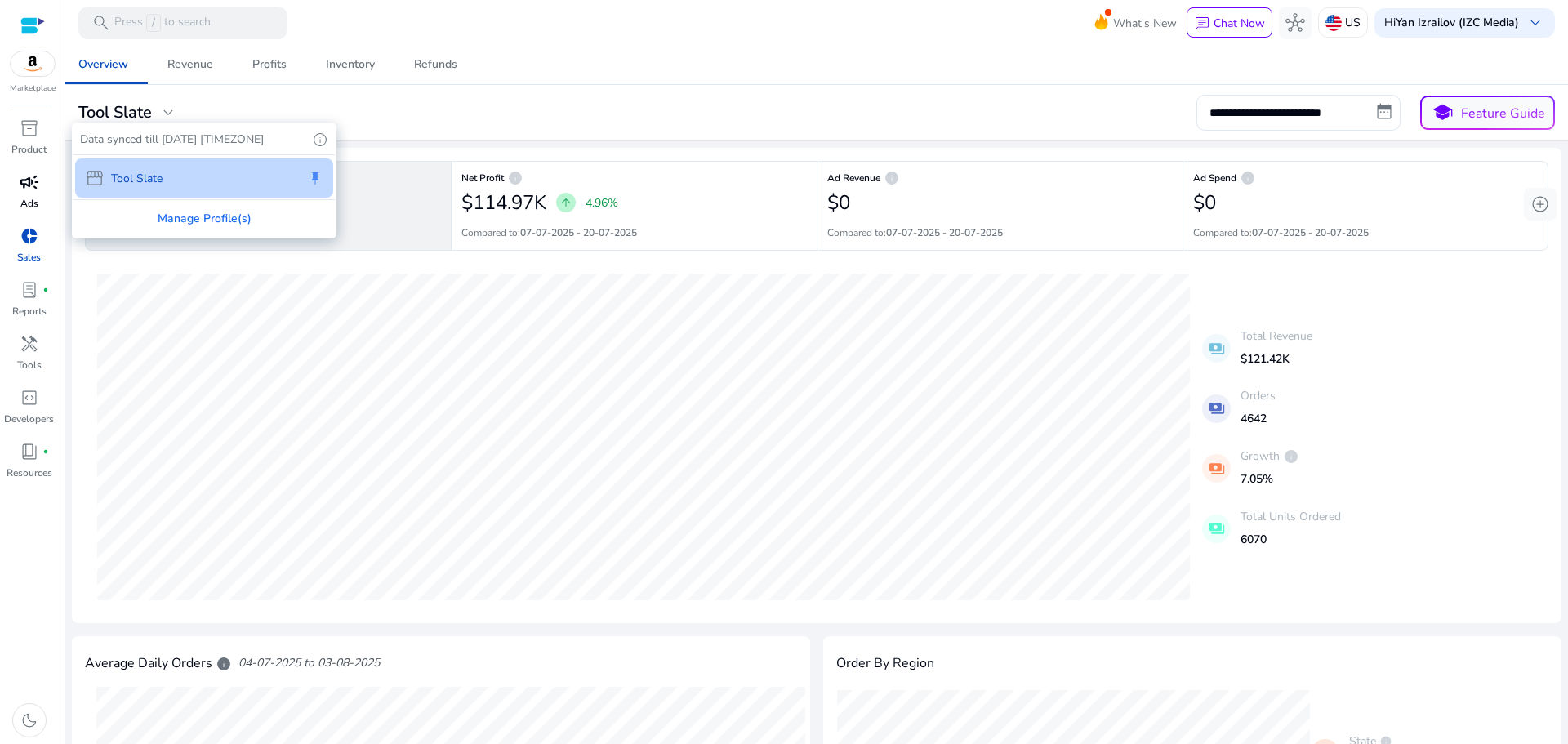 click at bounding box center [784, 372] 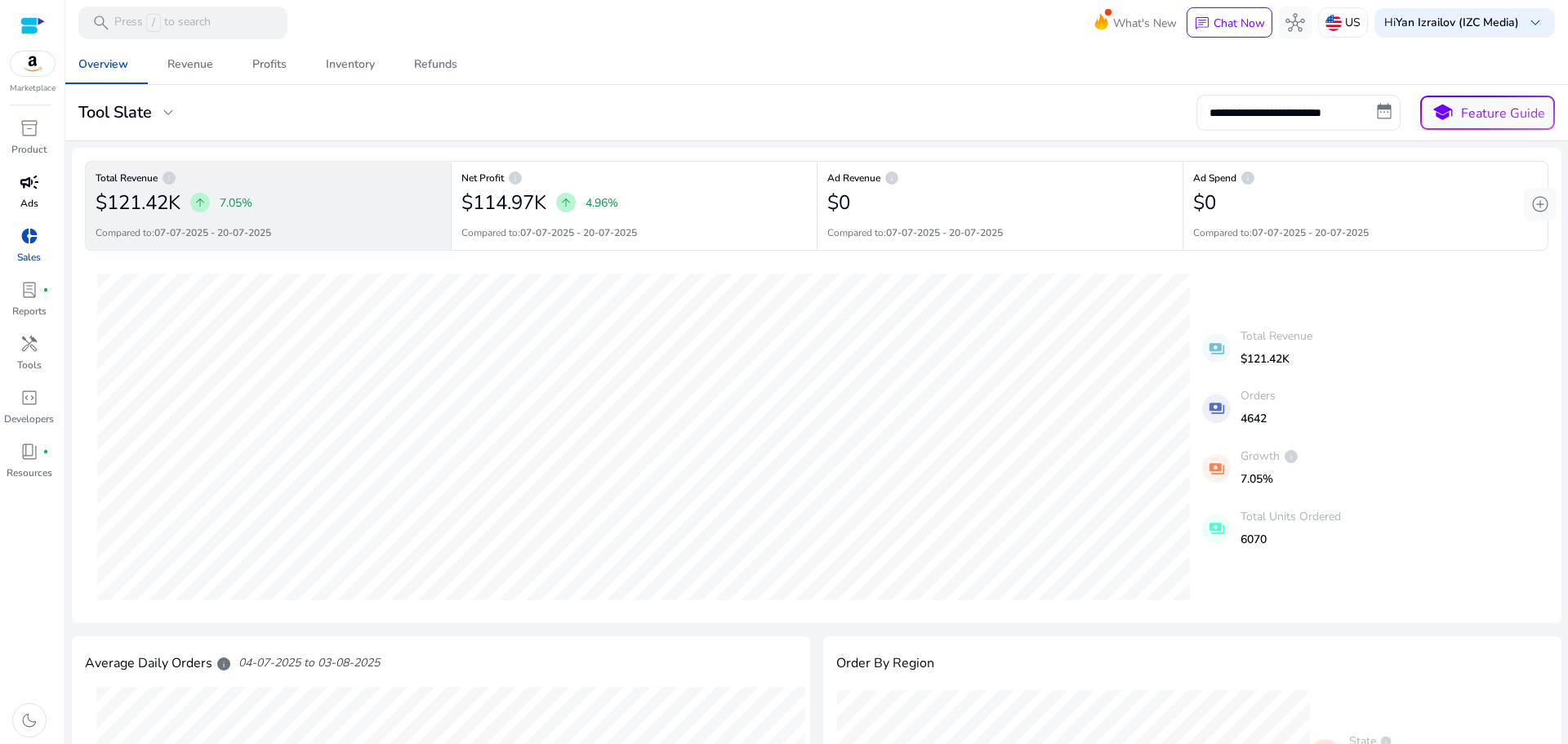 click on "campaign" at bounding box center [29, 182] 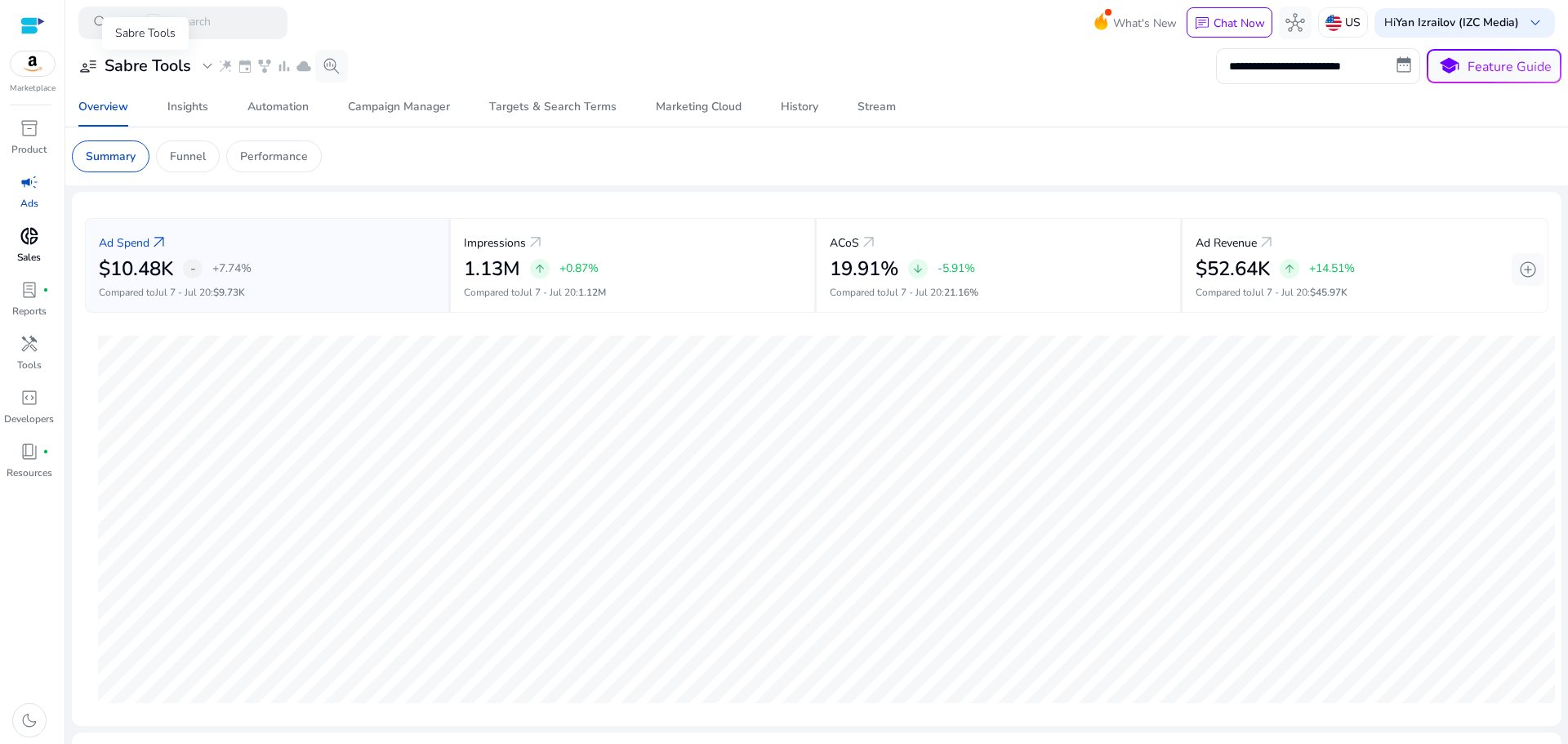 click on "expand_more" 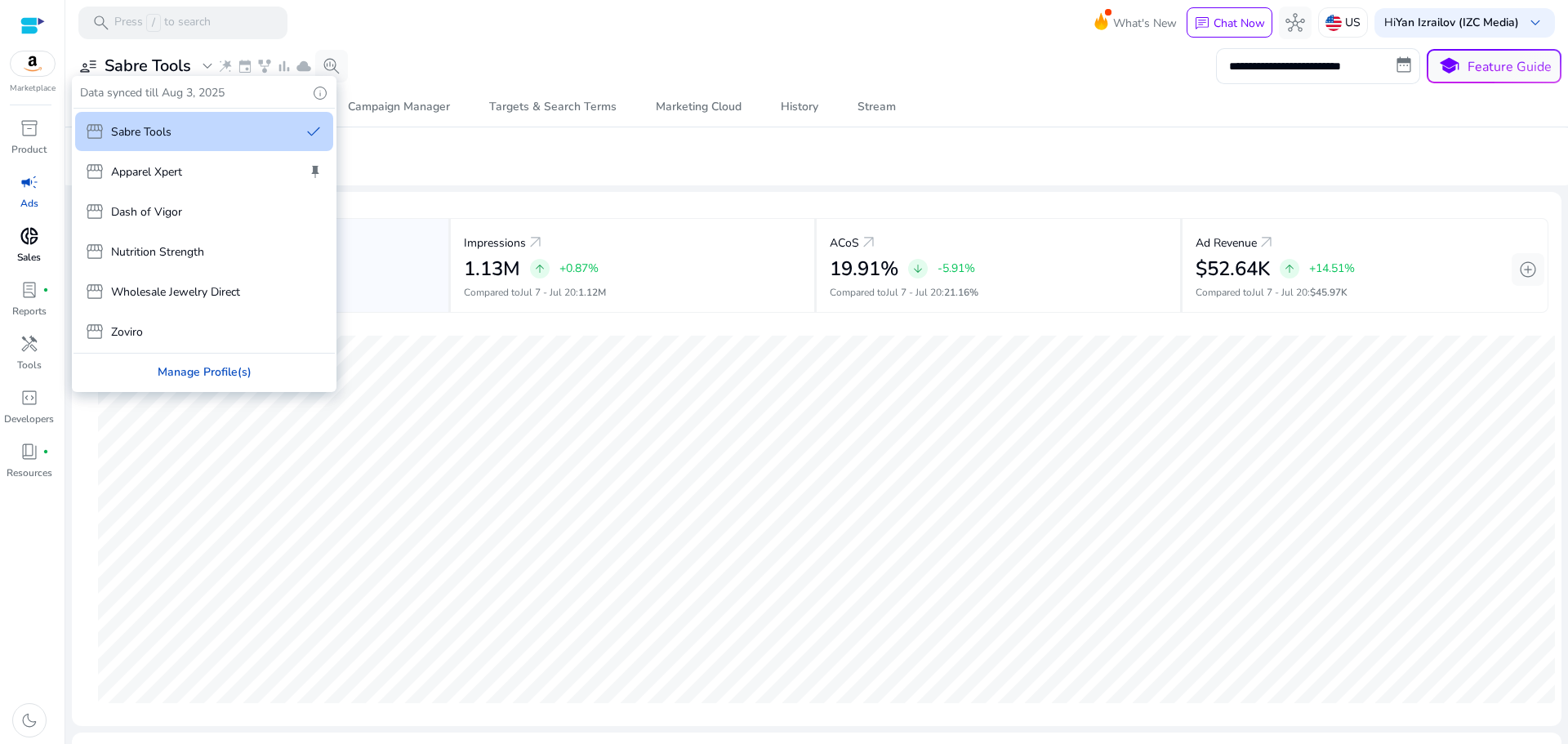 click on "Manage Profile(s)" at bounding box center (204, 372) 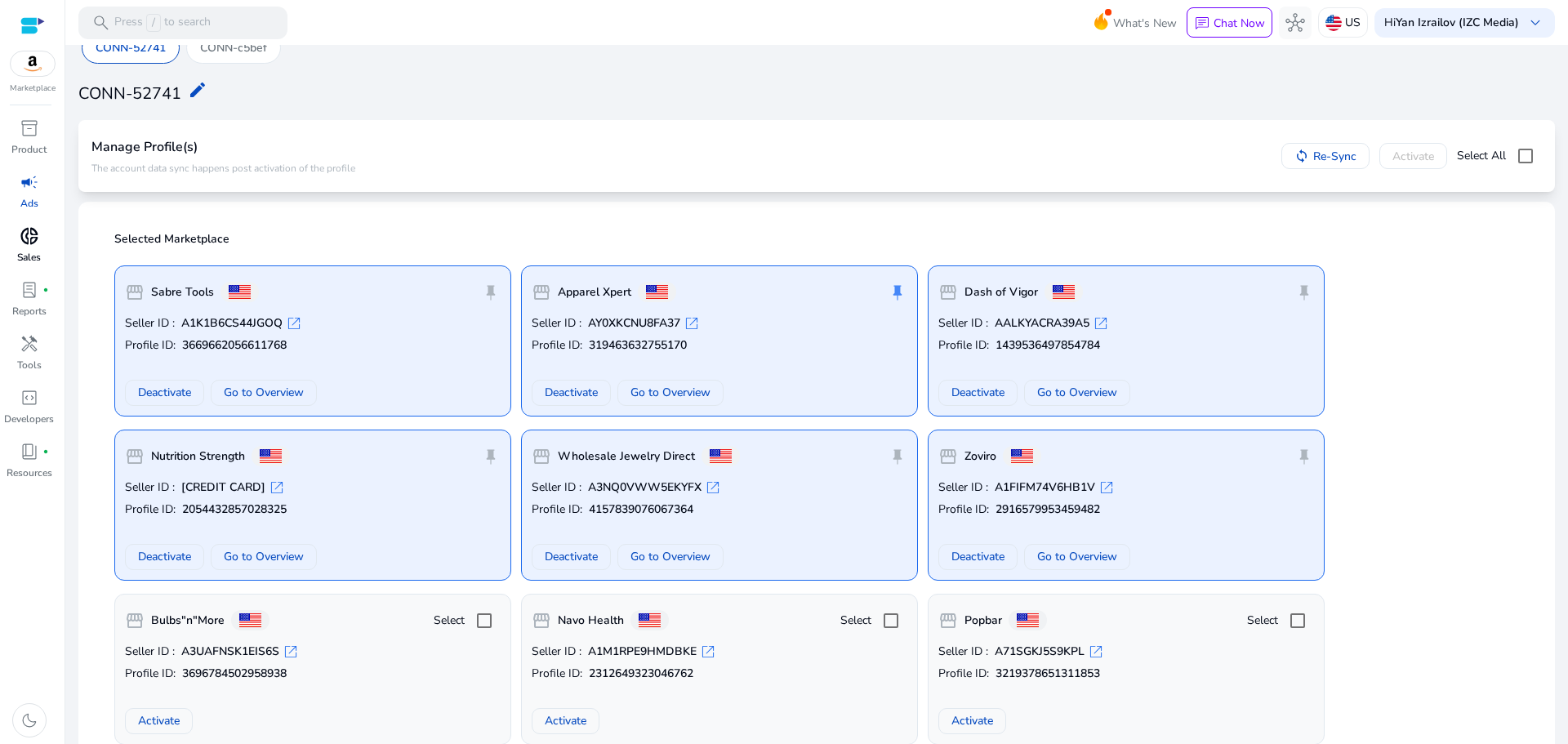 scroll, scrollTop: 68, scrollLeft: 0, axis: vertical 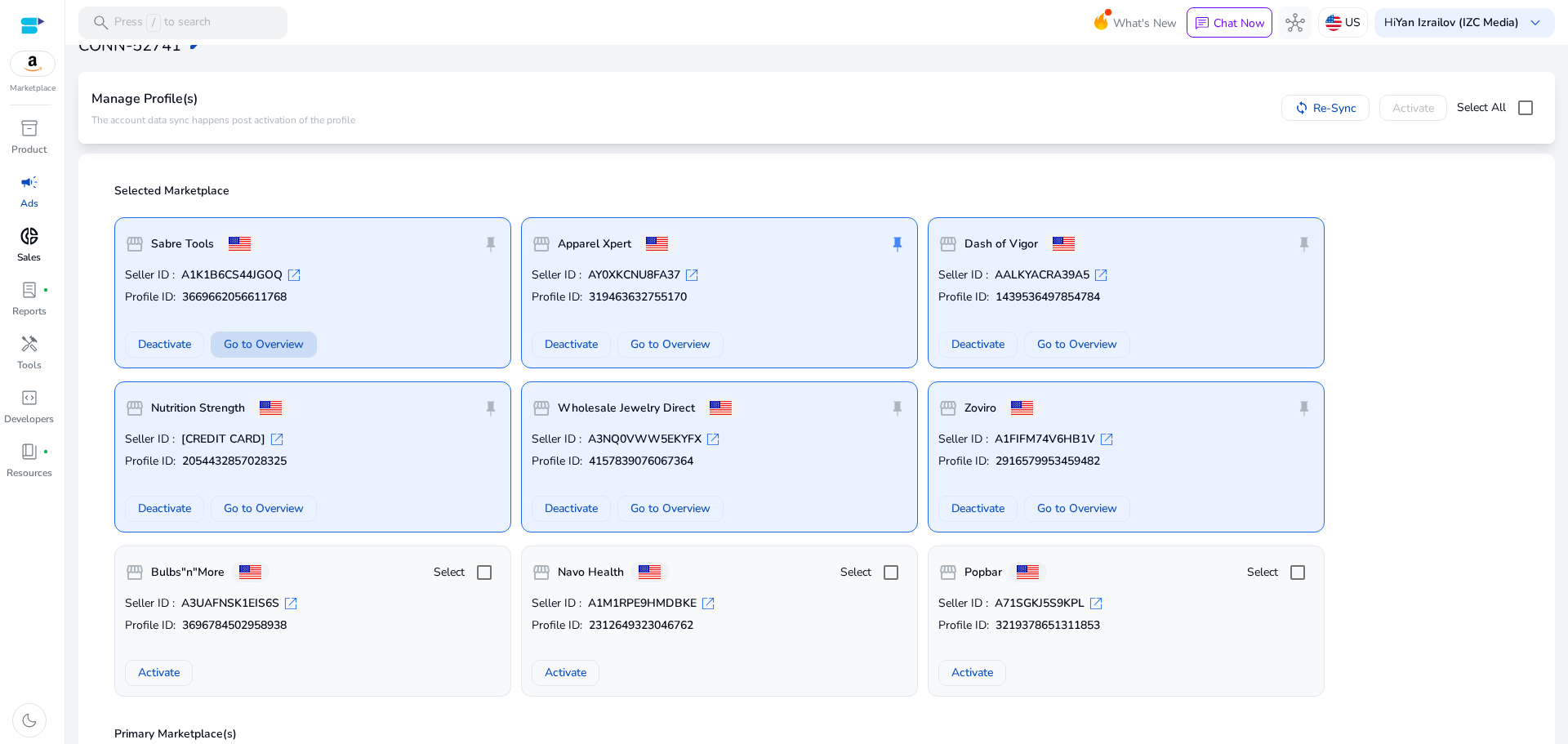 click on "Go to Overview" 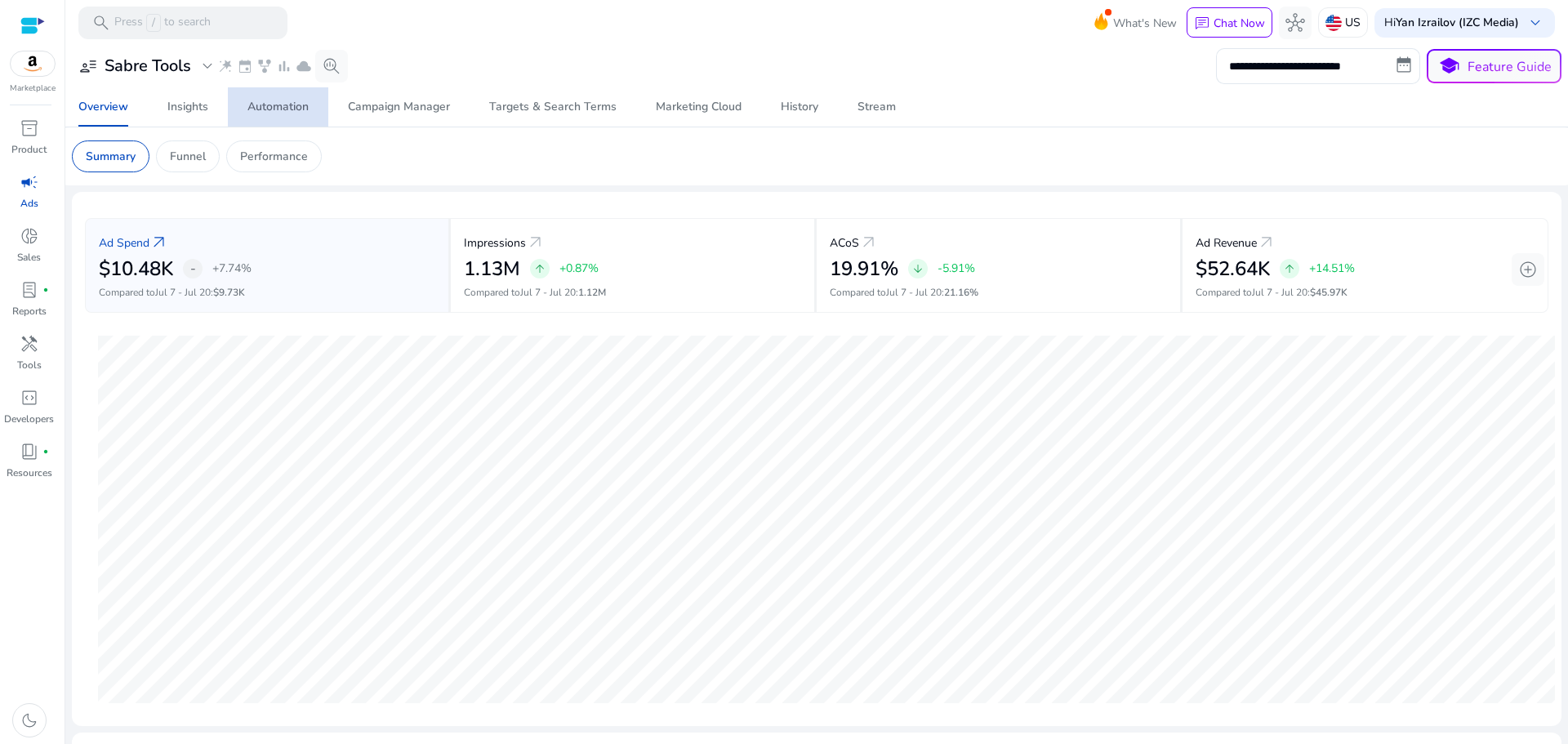 click on "Automation" at bounding box center (278, 107) 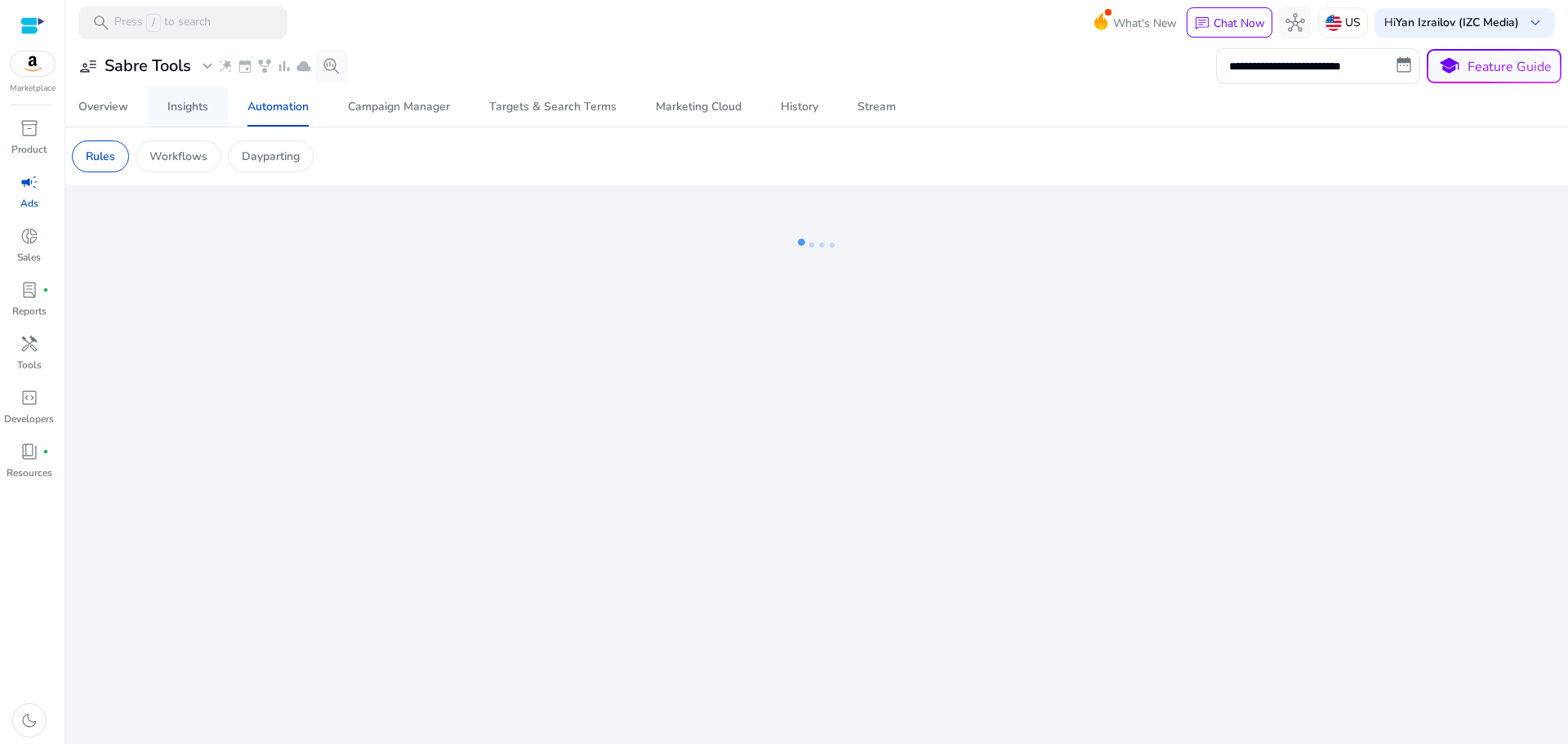 click on "Insights" at bounding box center (188, 107) 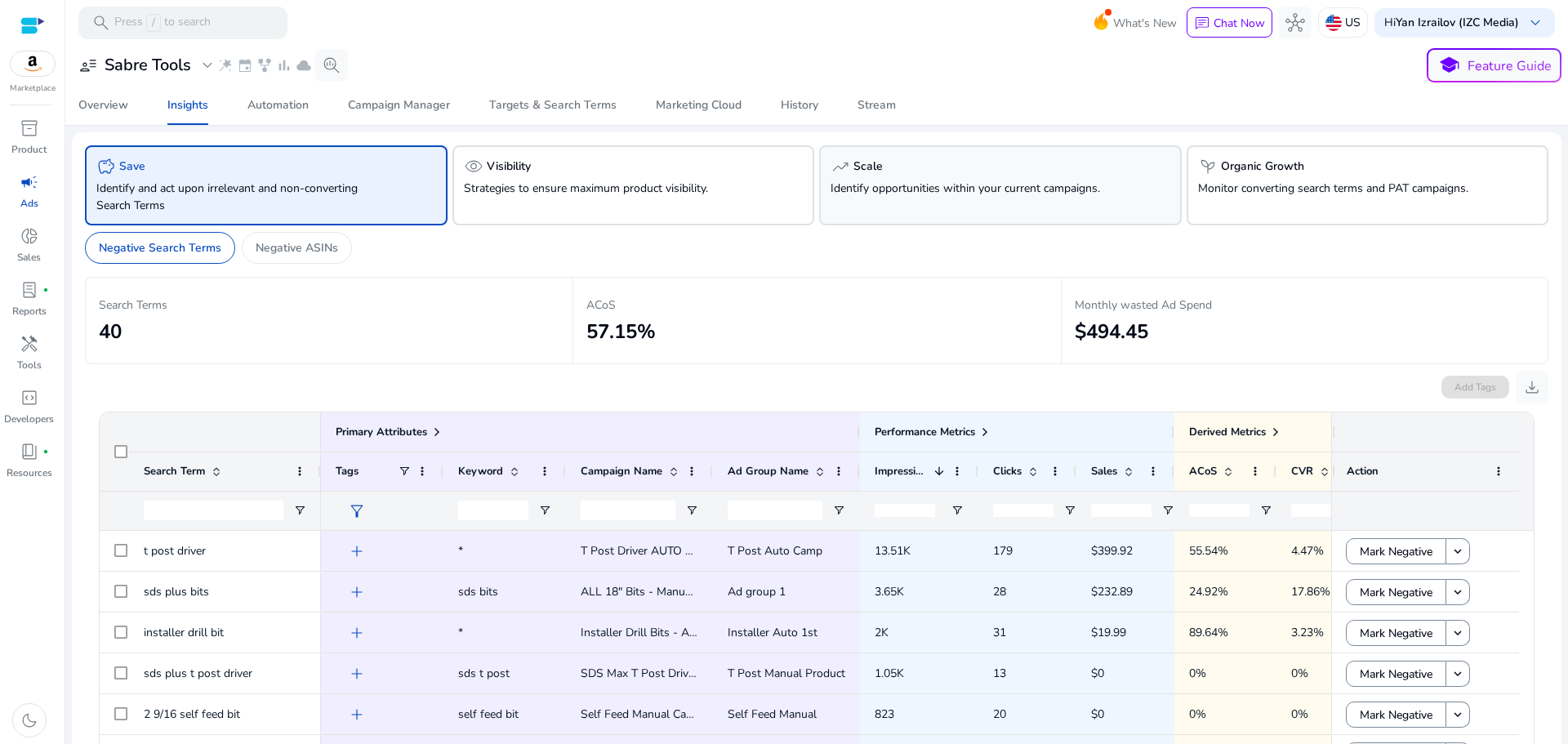 click on "trending_up   Scale  Identify opportunities within your current campaigns." 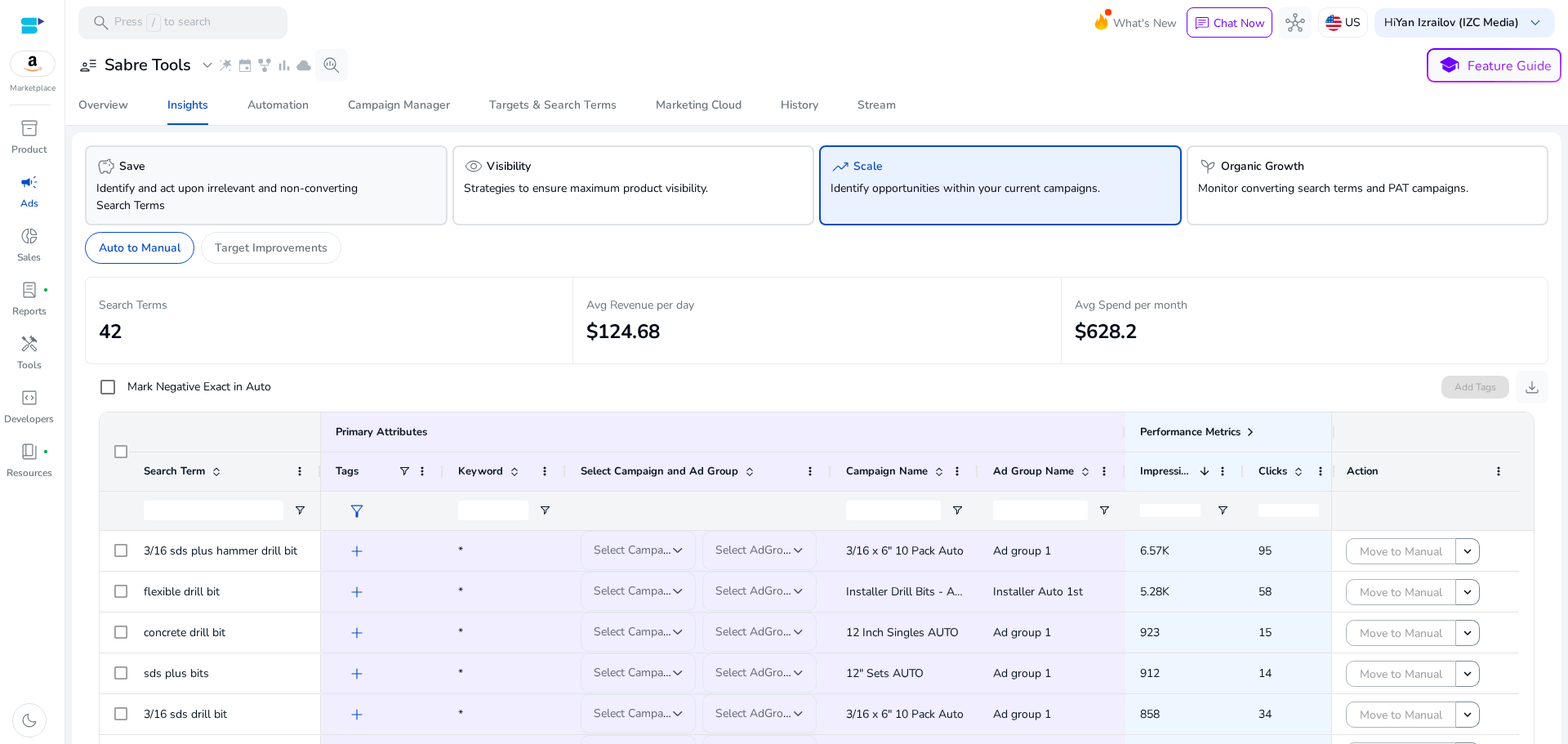 click on "Identify and act upon irrelevant and non-converting Search Terms" 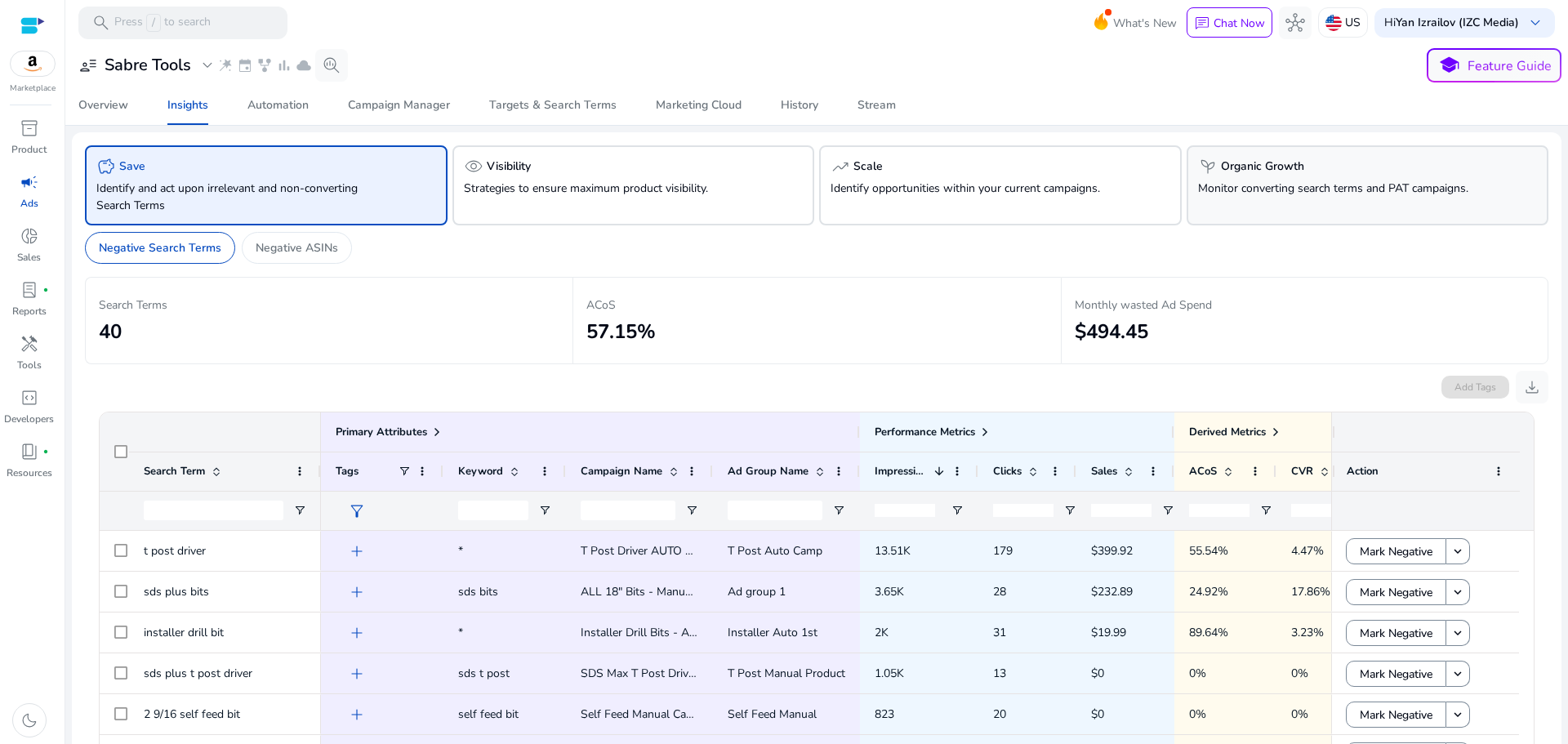 click on "Monitor converting search terms and PAT campaigns." 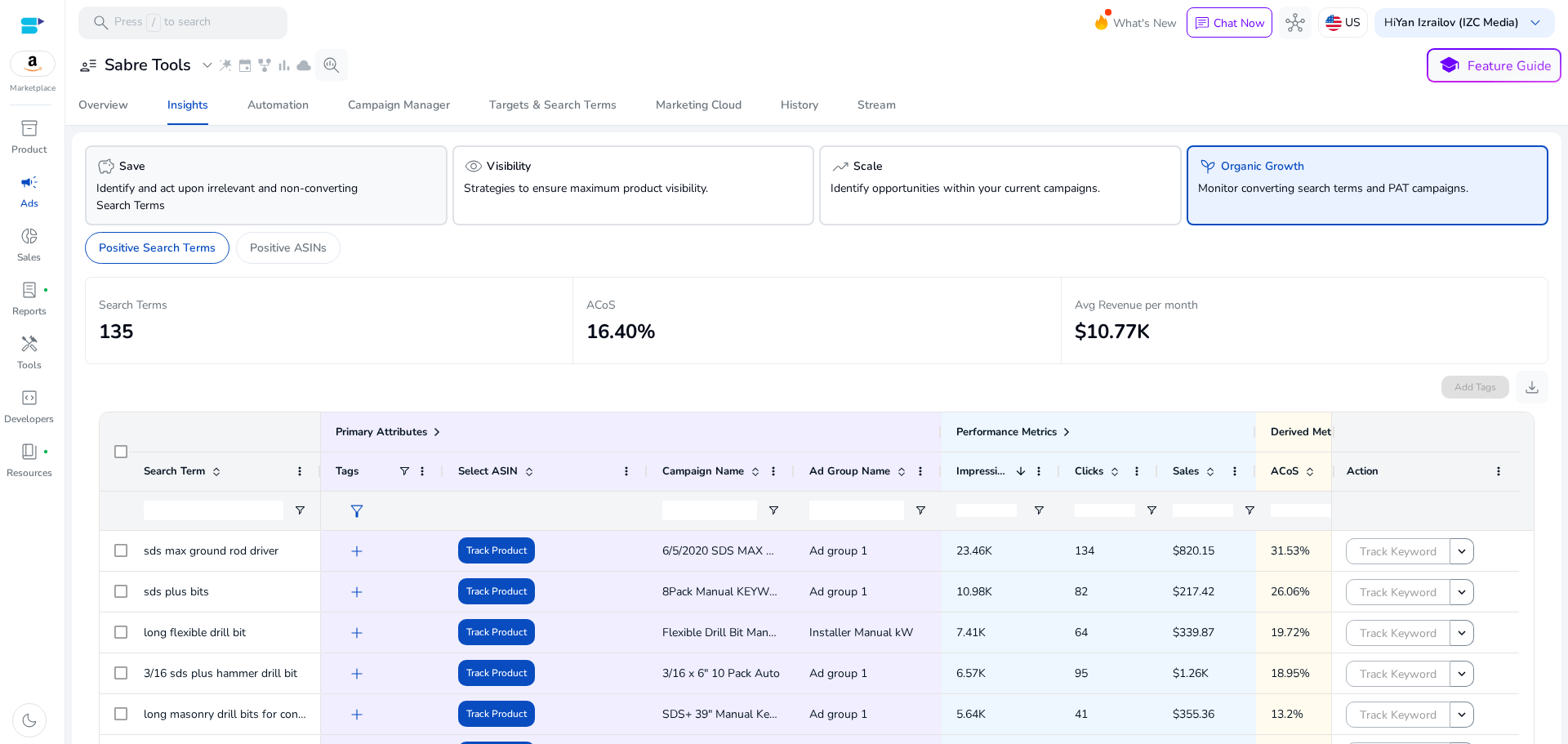click on "Identify and act upon irrelevant and non-converting Search Terms" 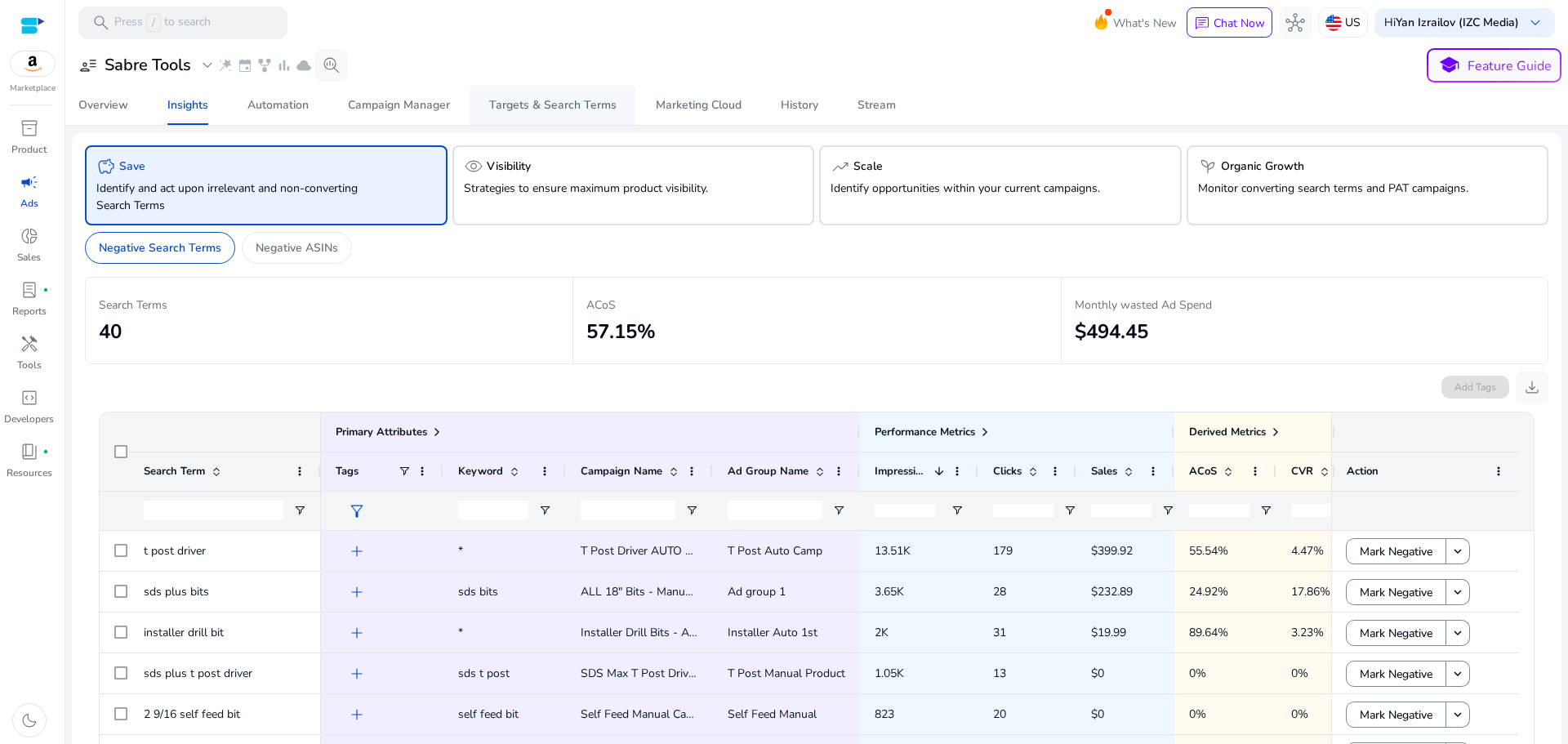 click on "Targets & Search Terms" at bounding box center (553, 105) 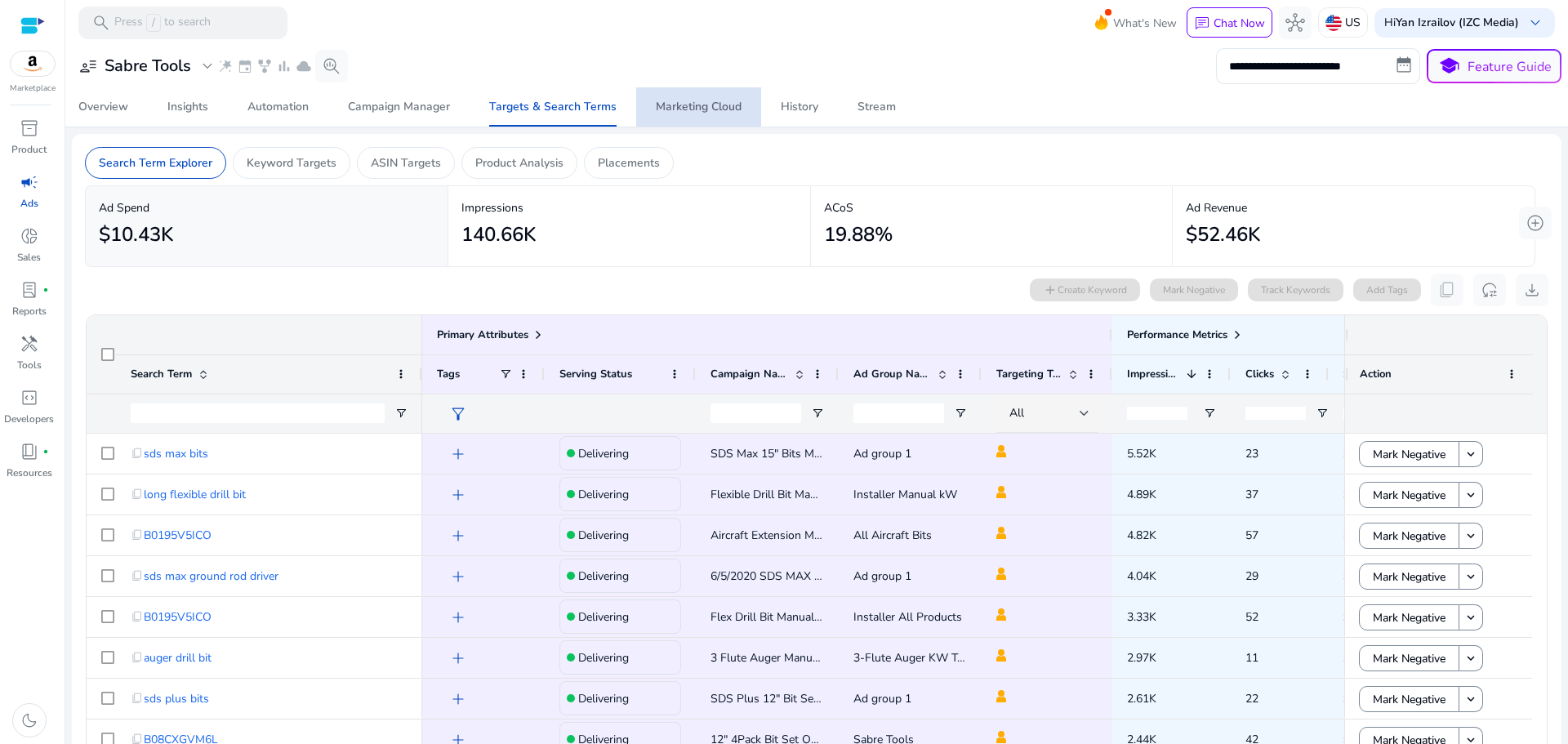 click on "Marketing Cloud" at bounding box center (698, 107) 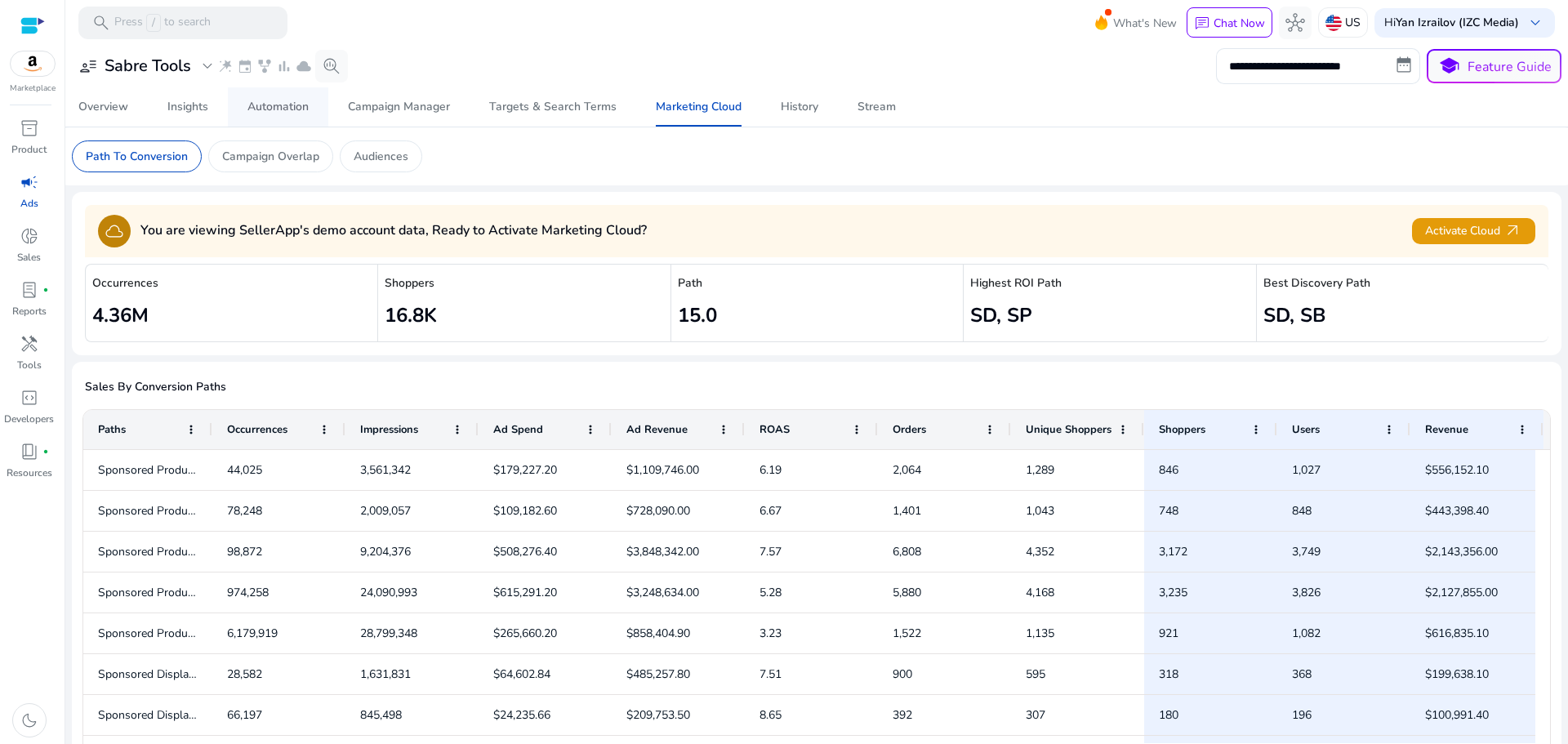 click on "Automation" at bounding box center (278, 107) 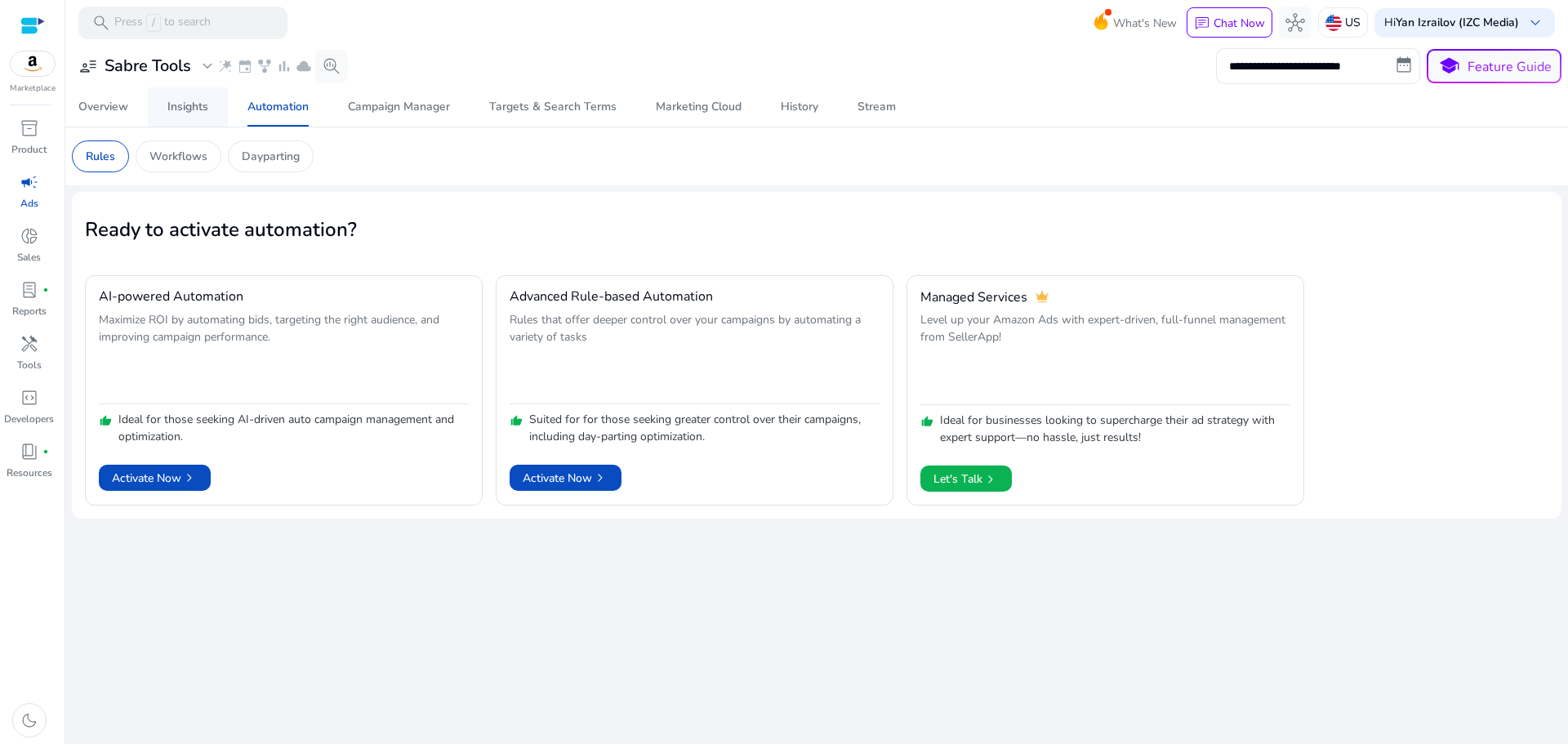 click on "Insights" at bounding box center [188, 107] 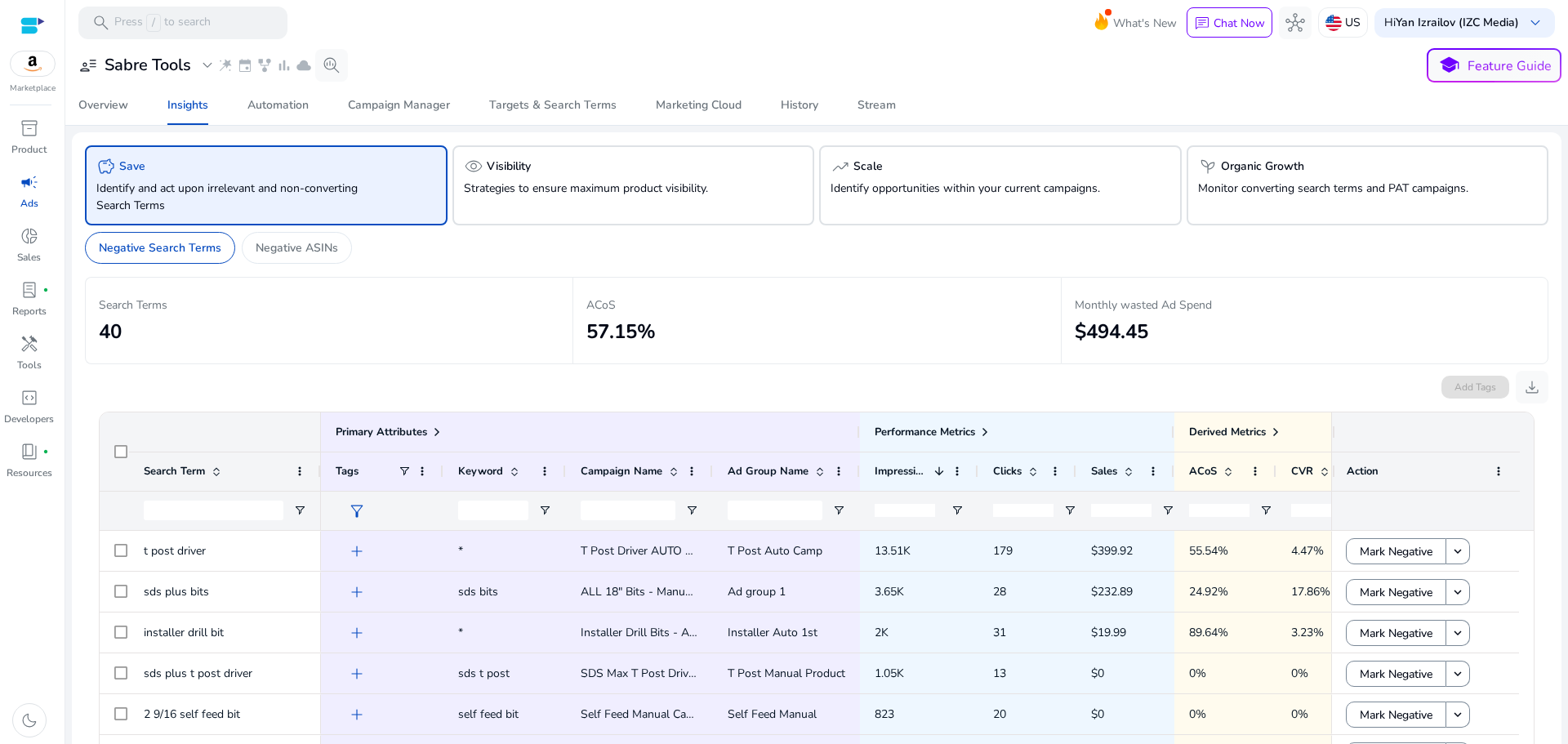 click on "campaign" at bounding box center [29, 182] 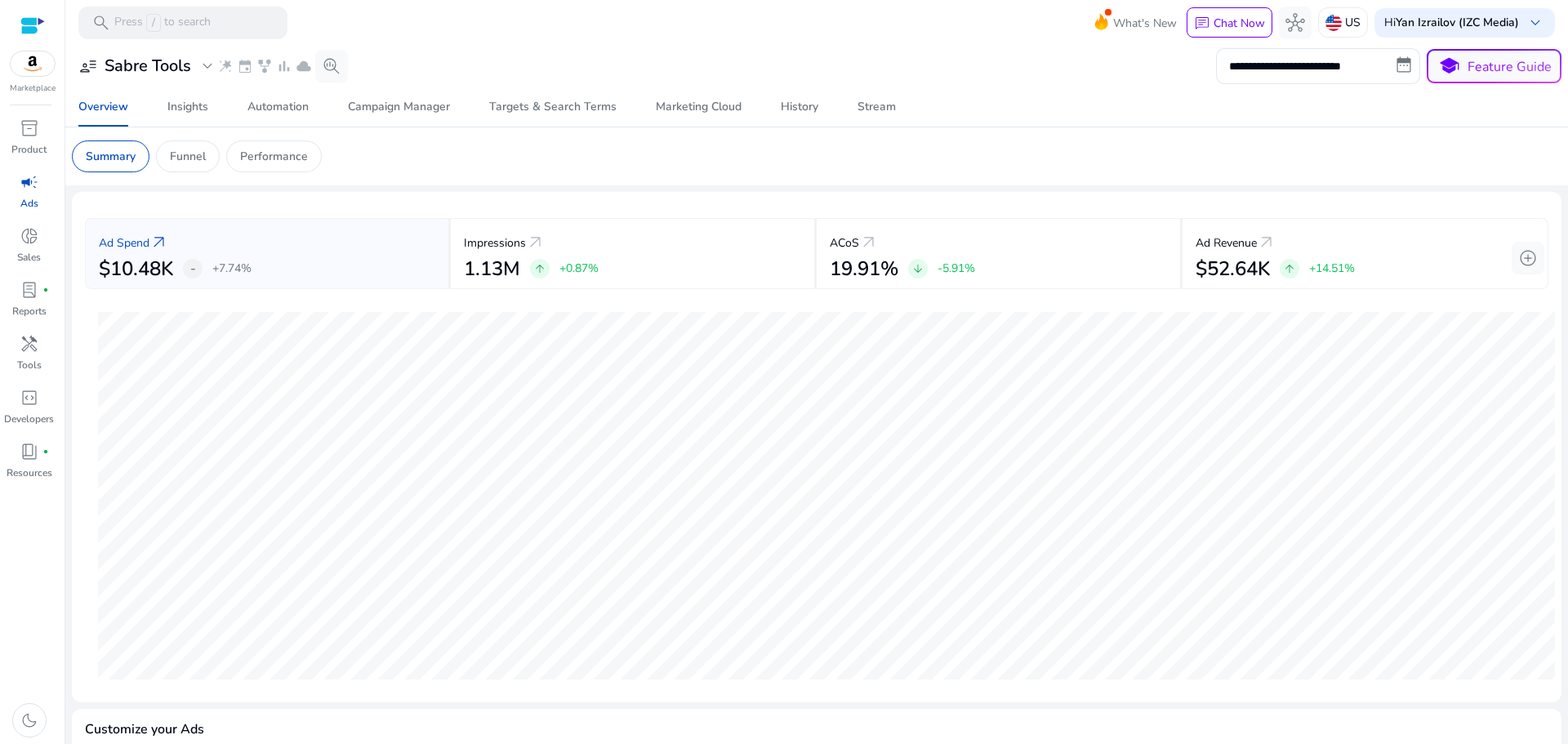click on "campaign" at bounding box center (29, 182) 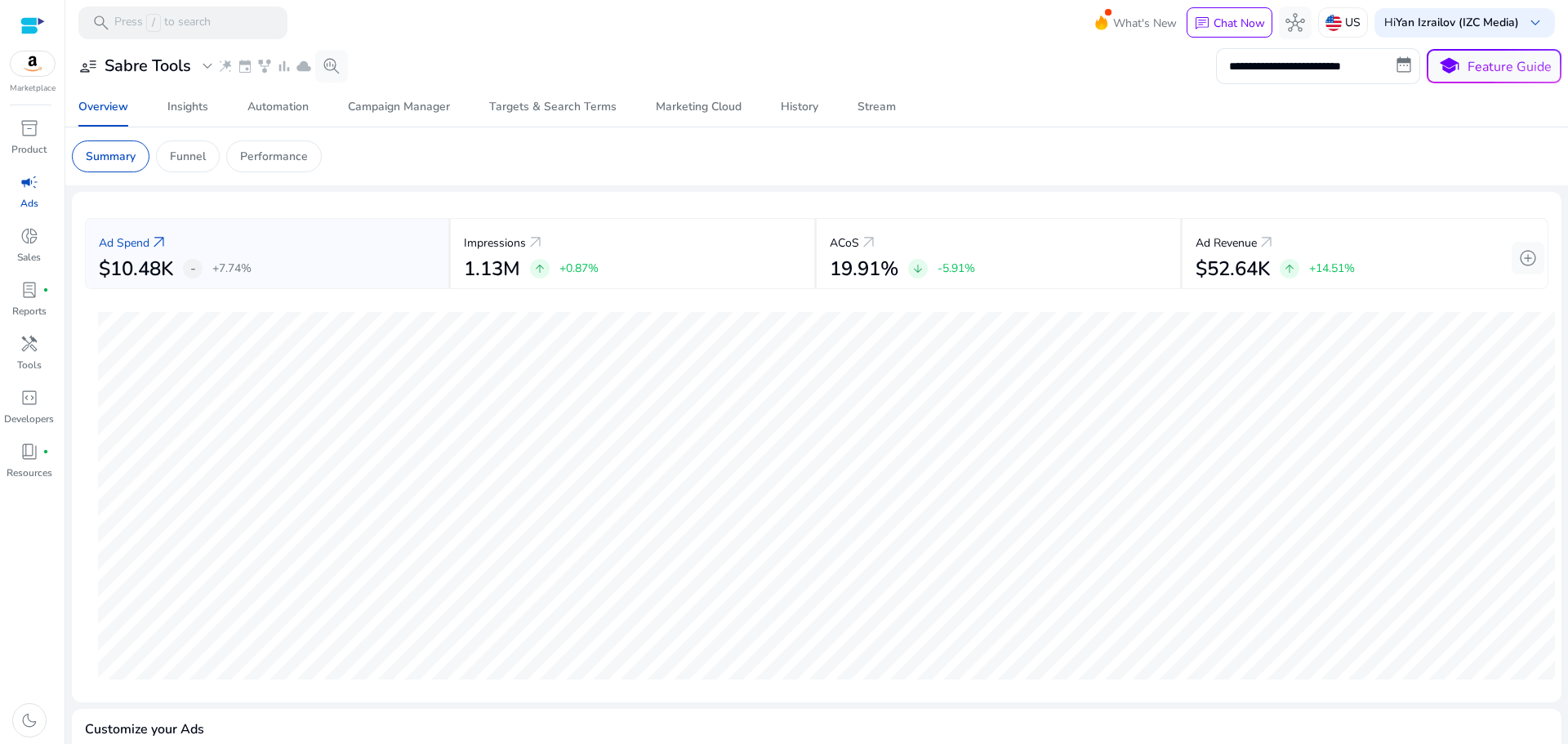click at bounding box center (33, 25) 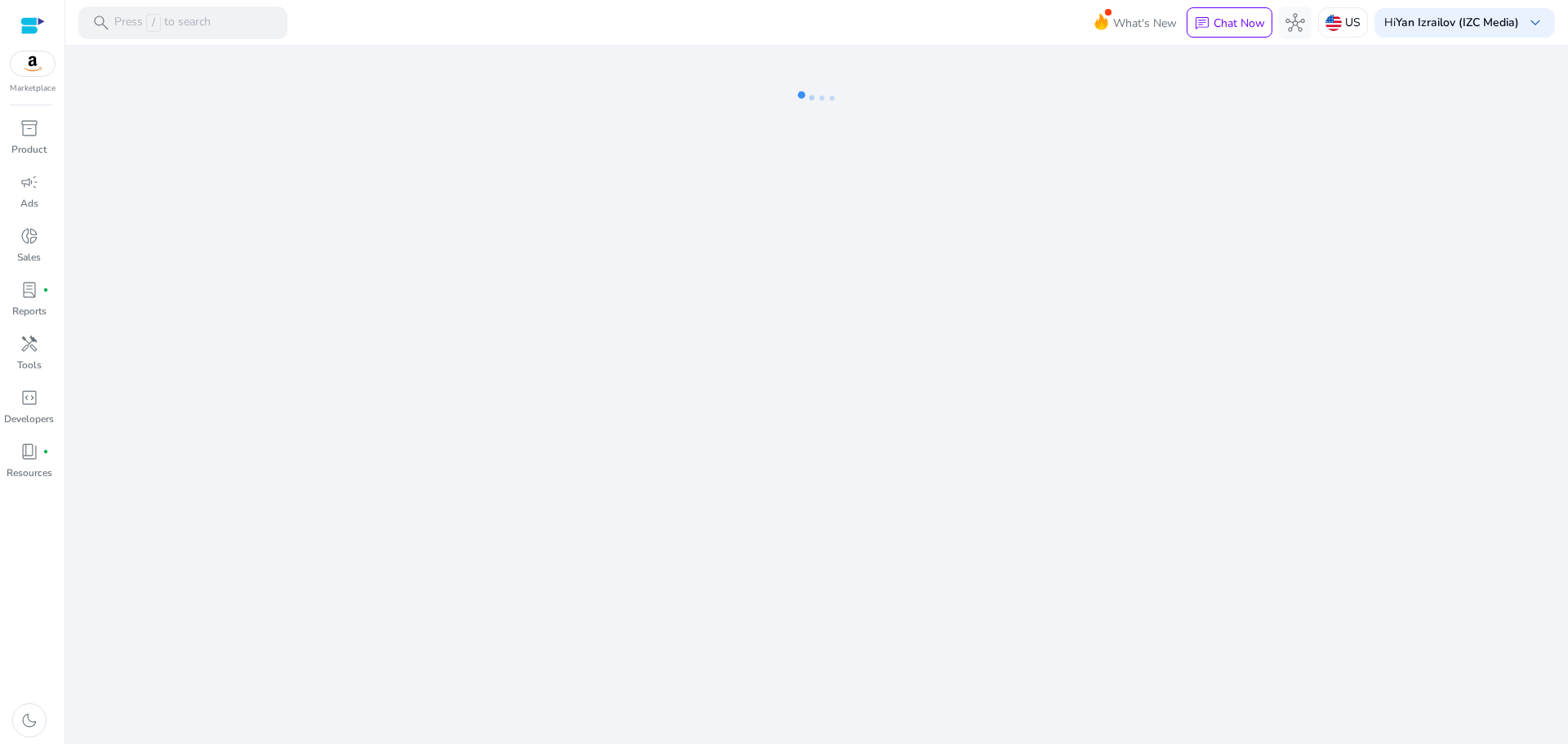 click at bounding box center (33, 25) 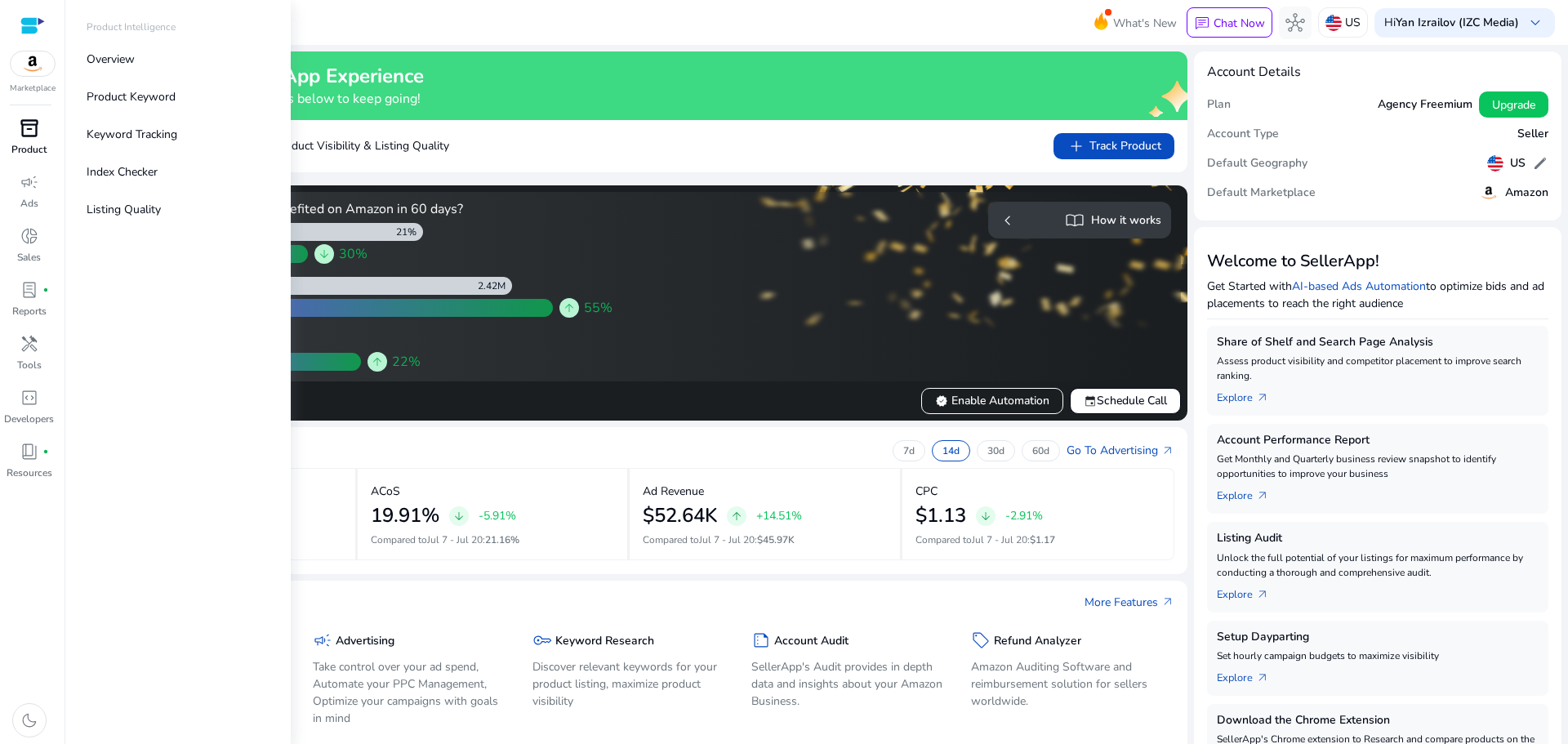 click on "inventory_2   Product" at bounding box center (29, 142) 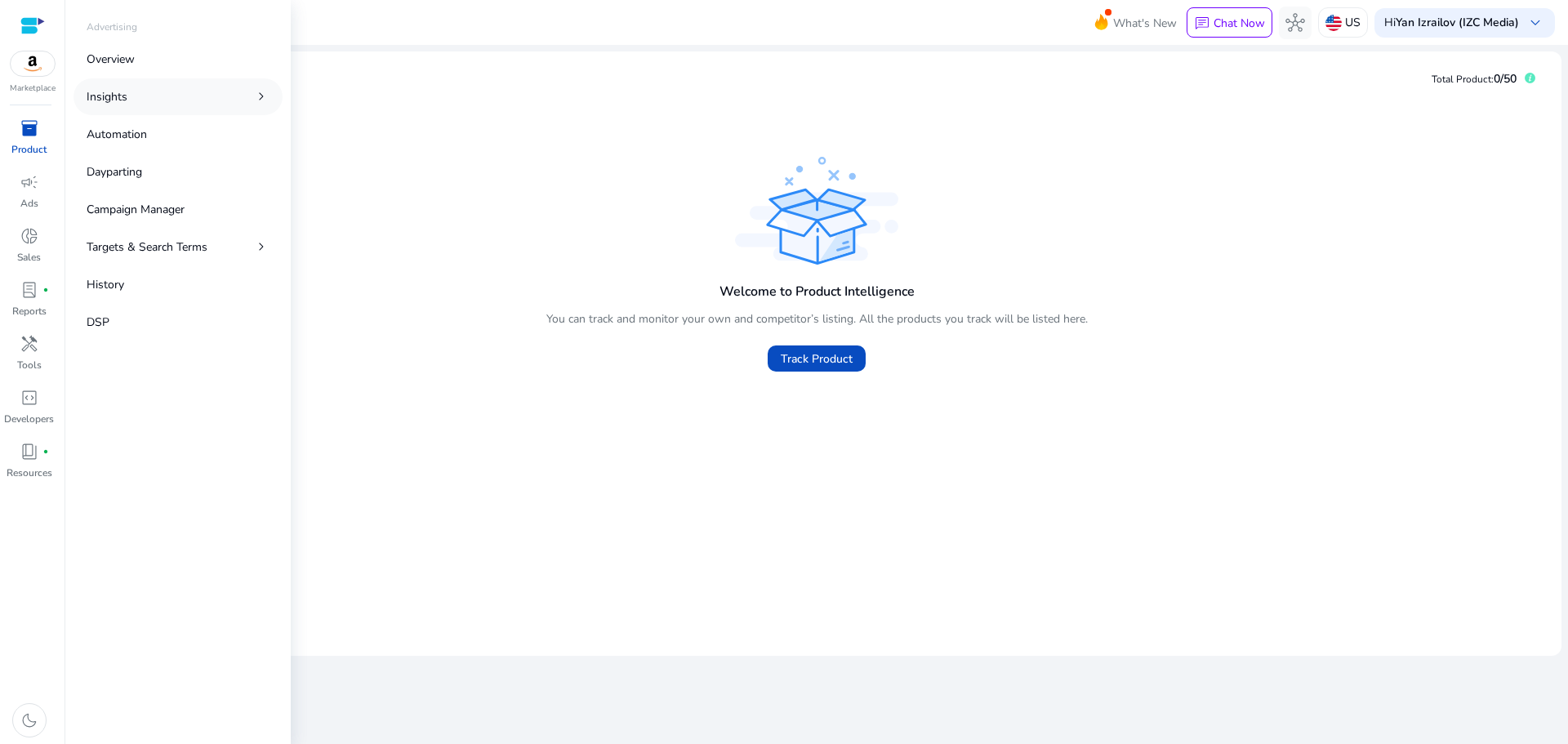 click on "chevron_right" at bounding box center (261, 96) 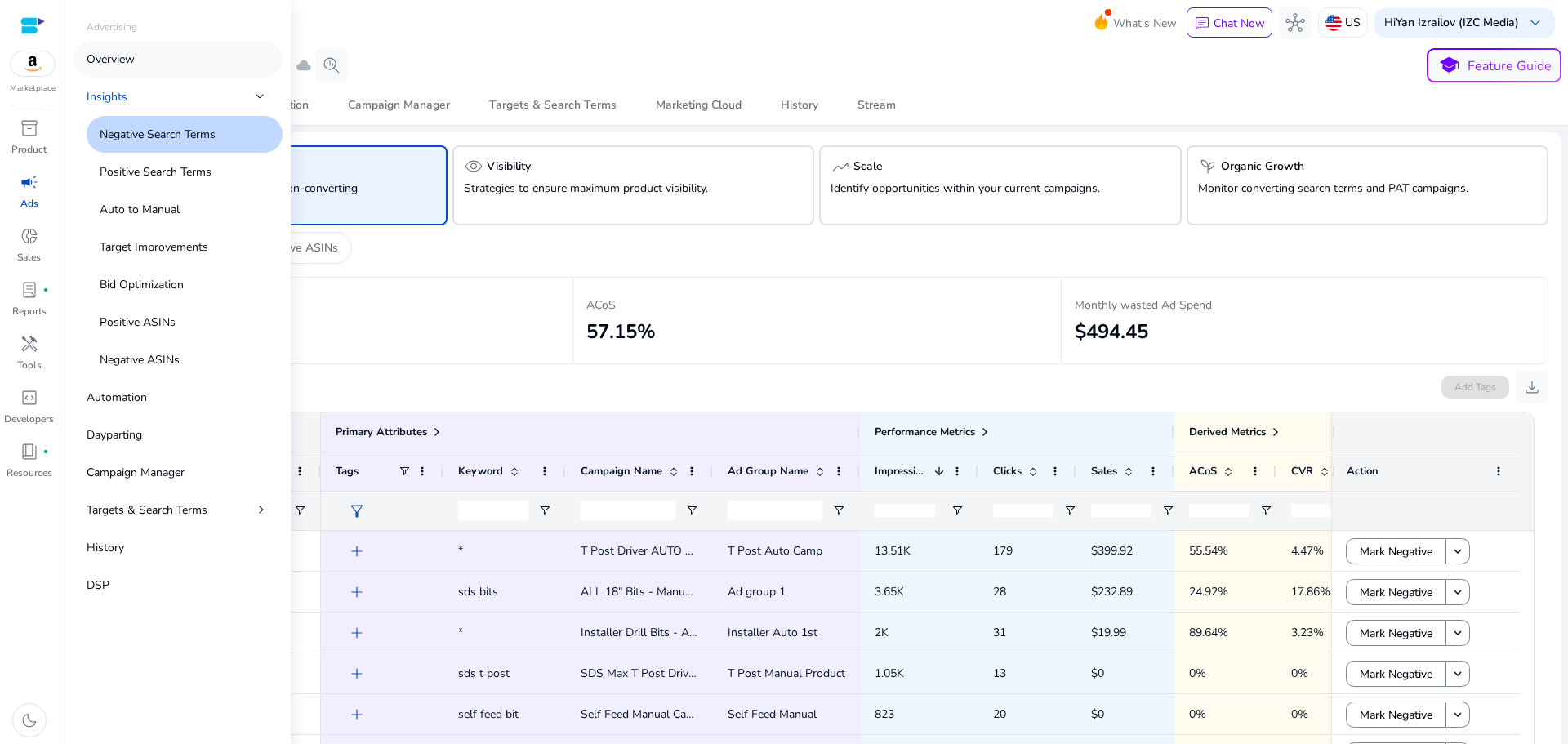 click on "Overview" at bounding box center (110, 59) 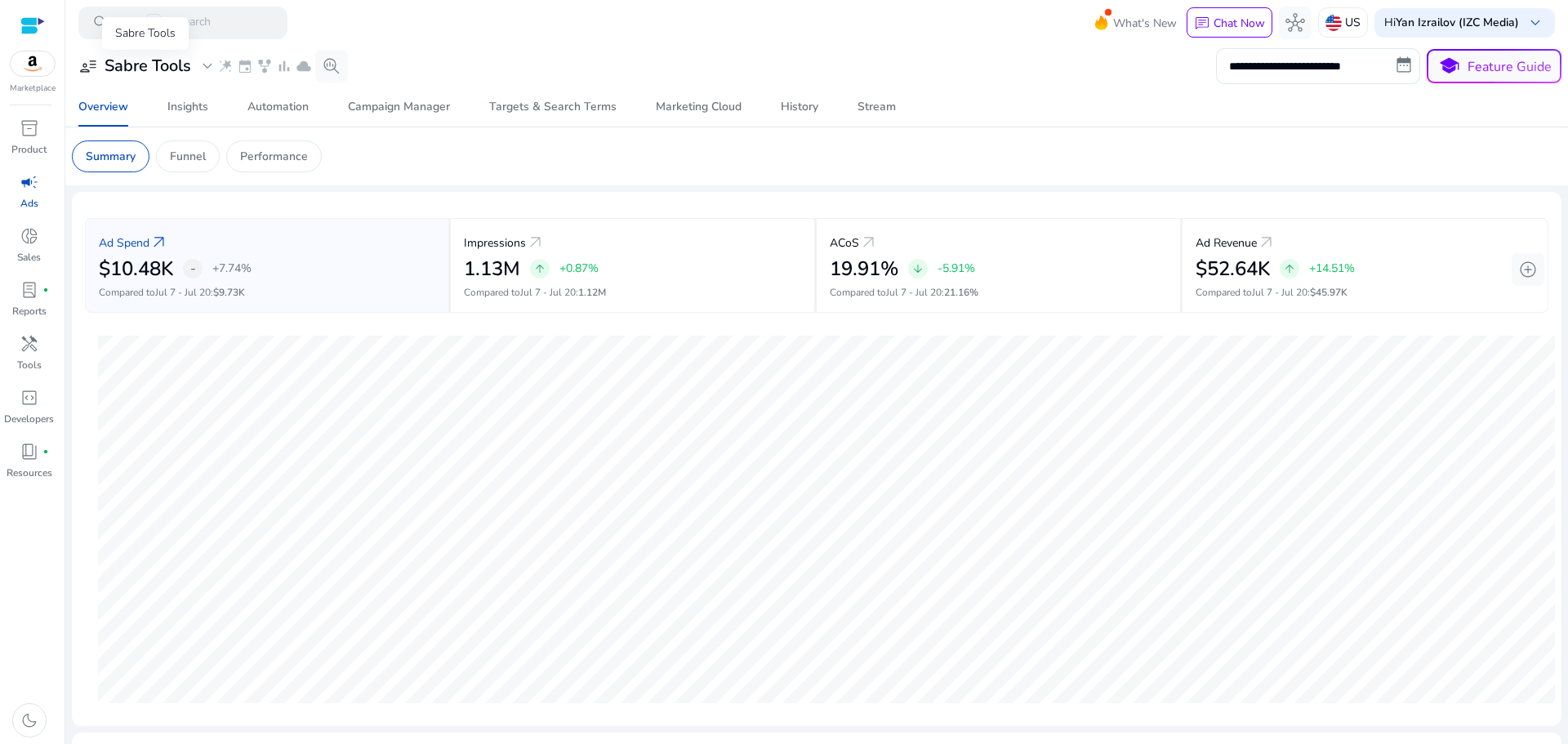 click on "expand_more" 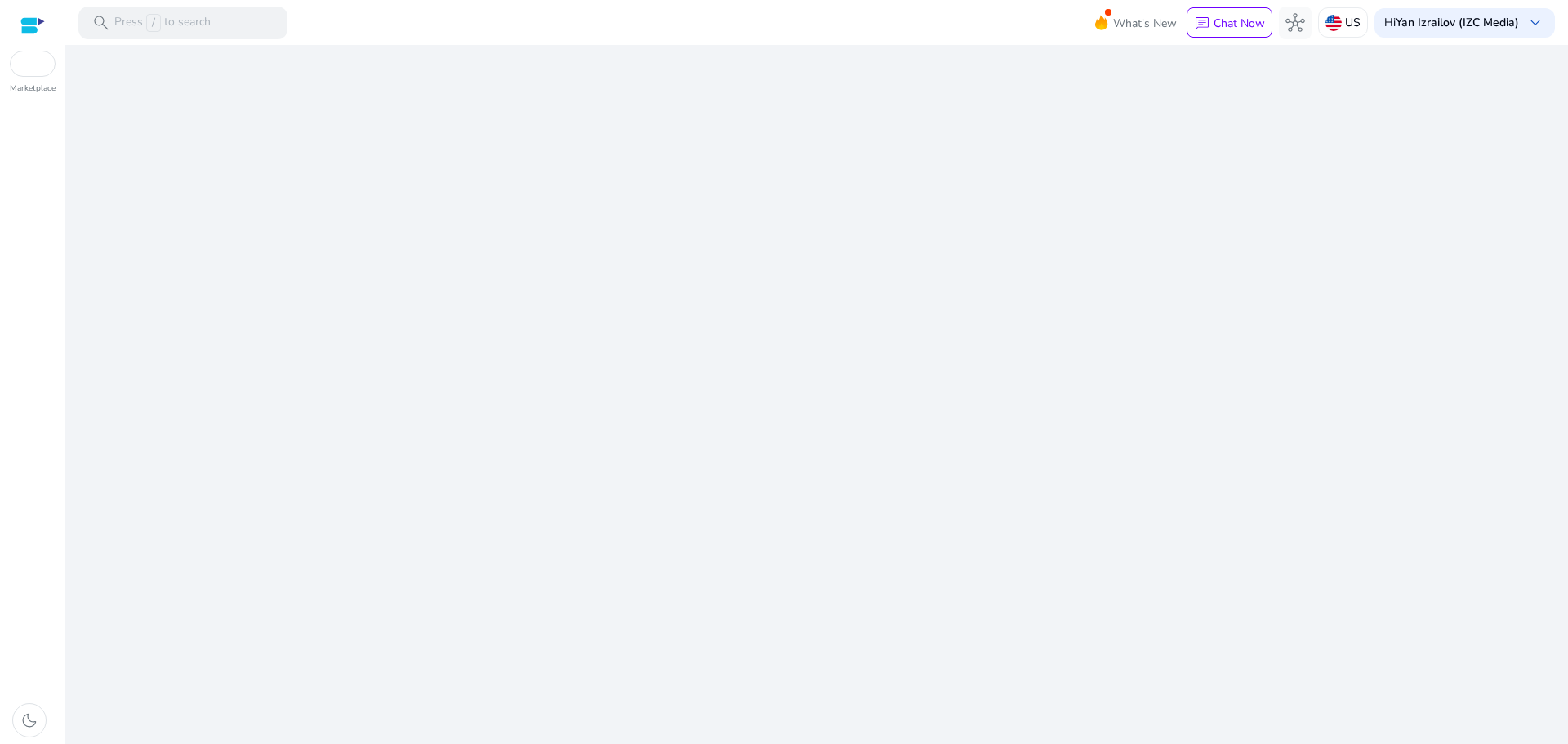 scroll, scrollTop: 0, scrollLeft: 0, axis: both 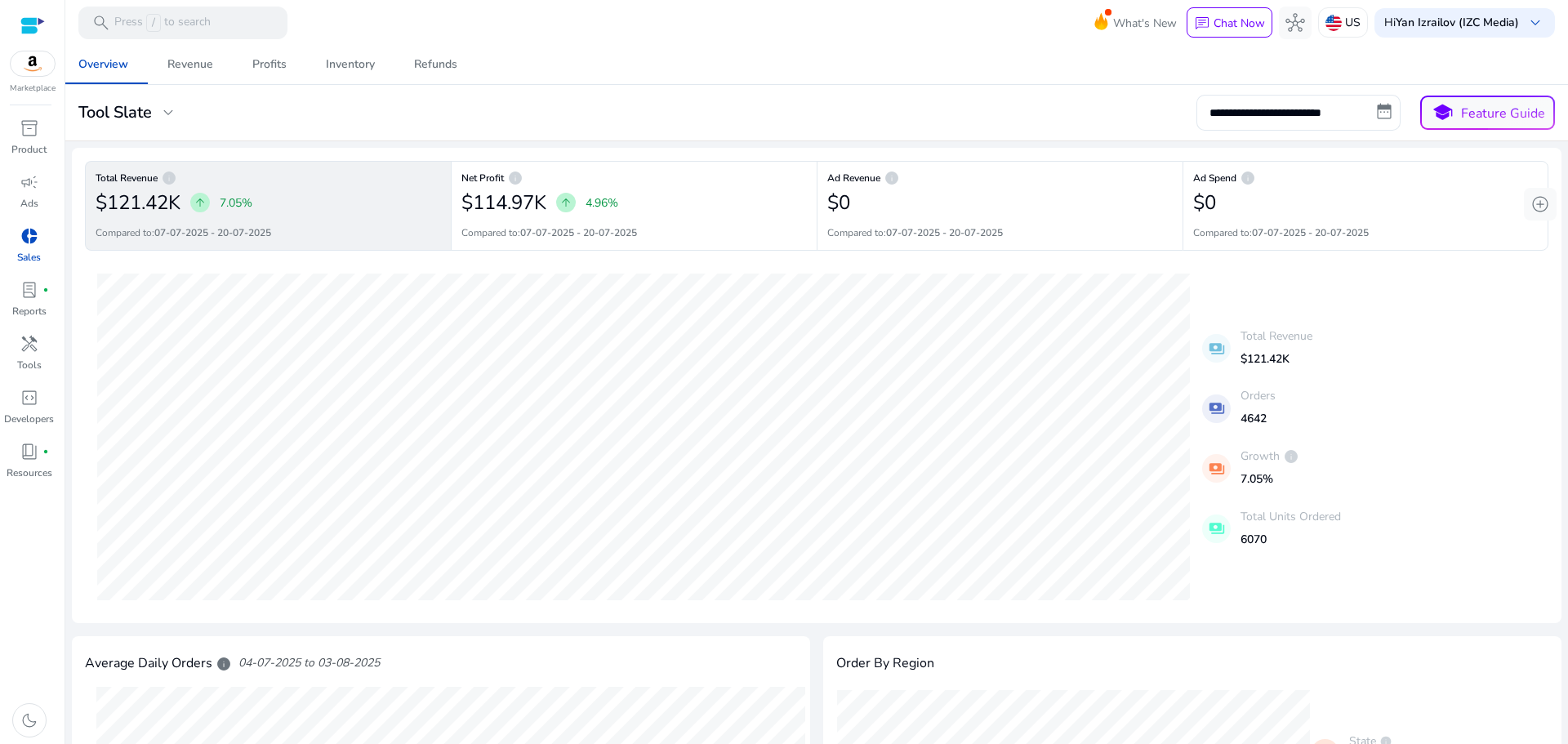 click on "donut_small" at bounding box center [29, 236] 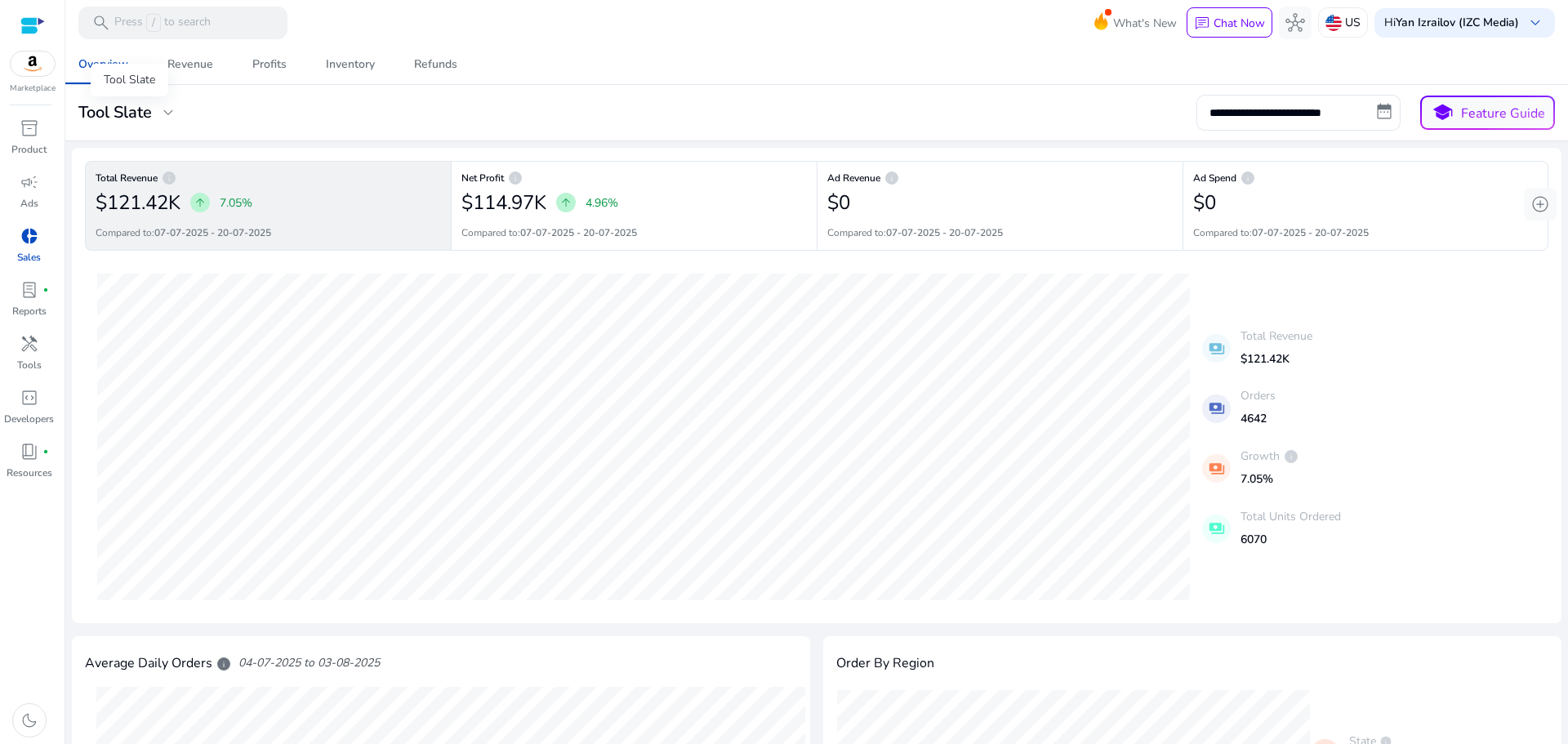 click on "expand_more" 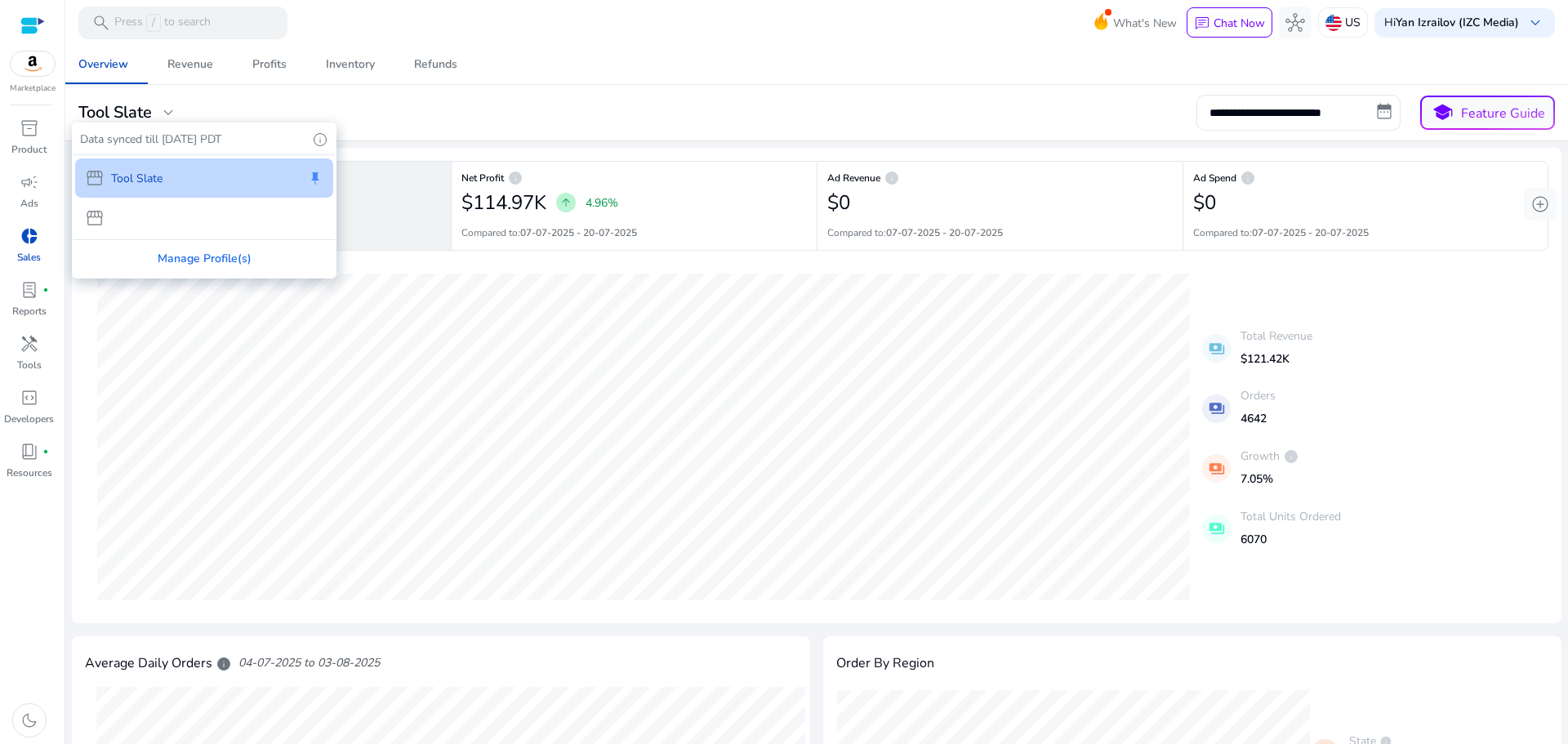 click on "storefront" at bounding box center (204, 218) 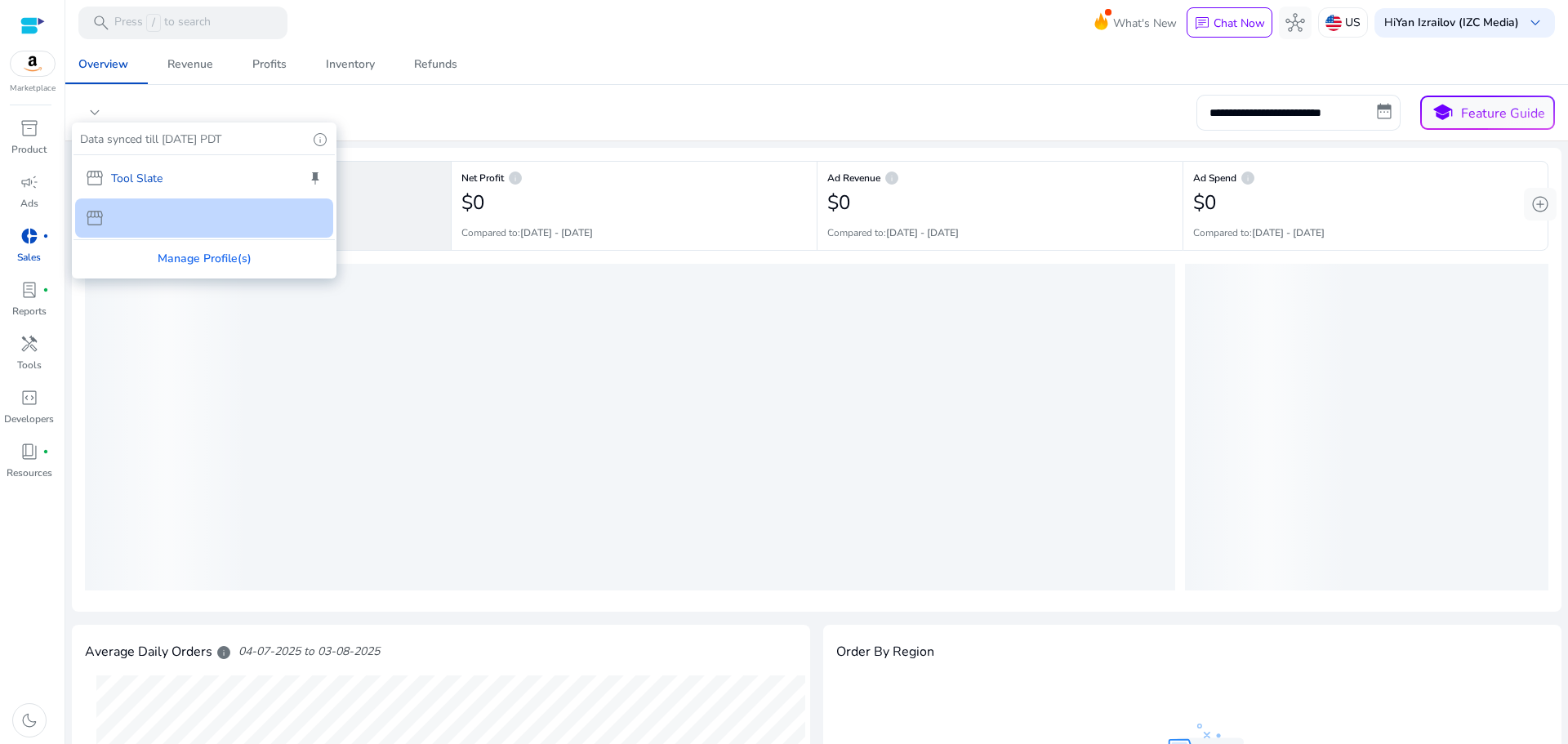 click at bounding box center (784, 372) 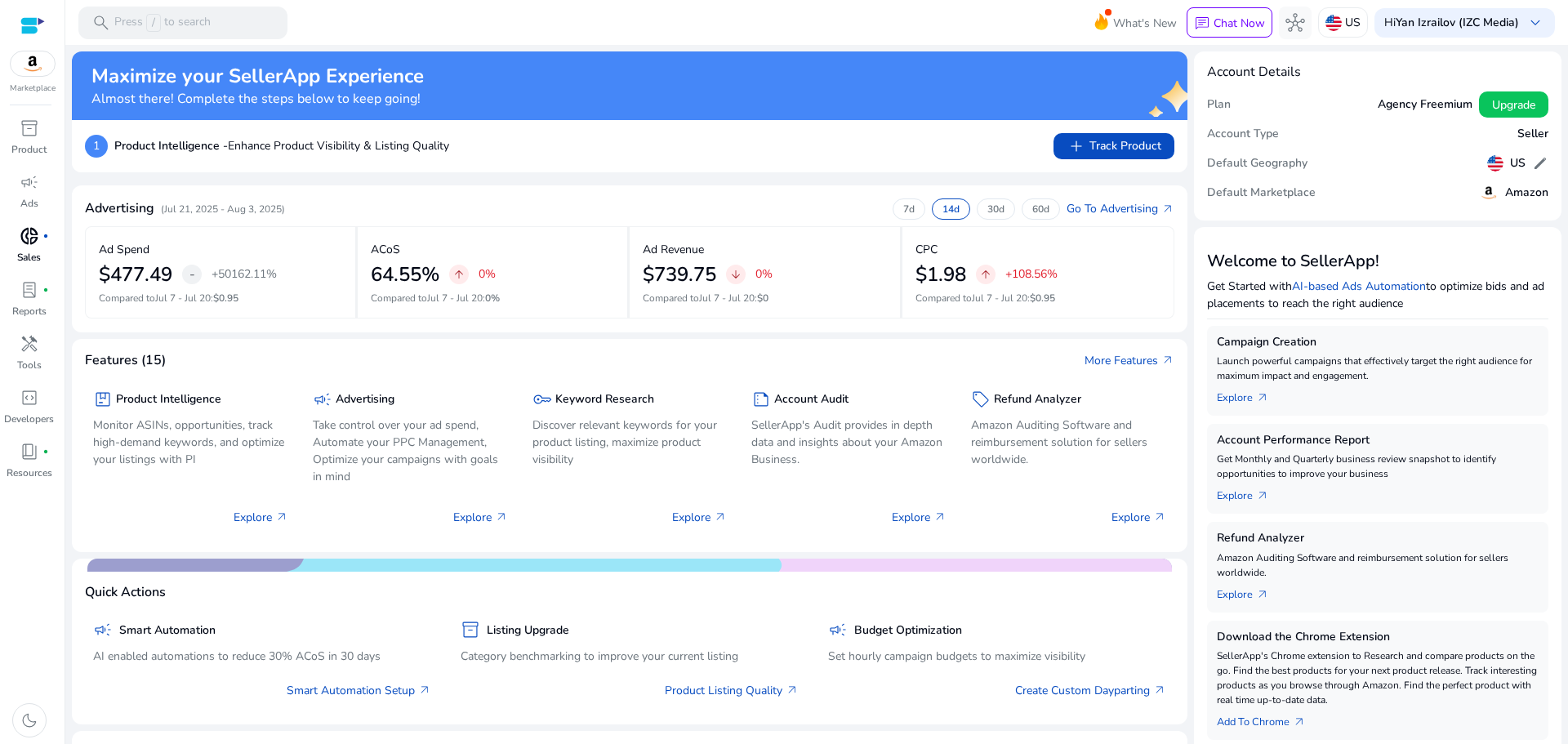 click on "donut_small" at bounding box center [29, 236] 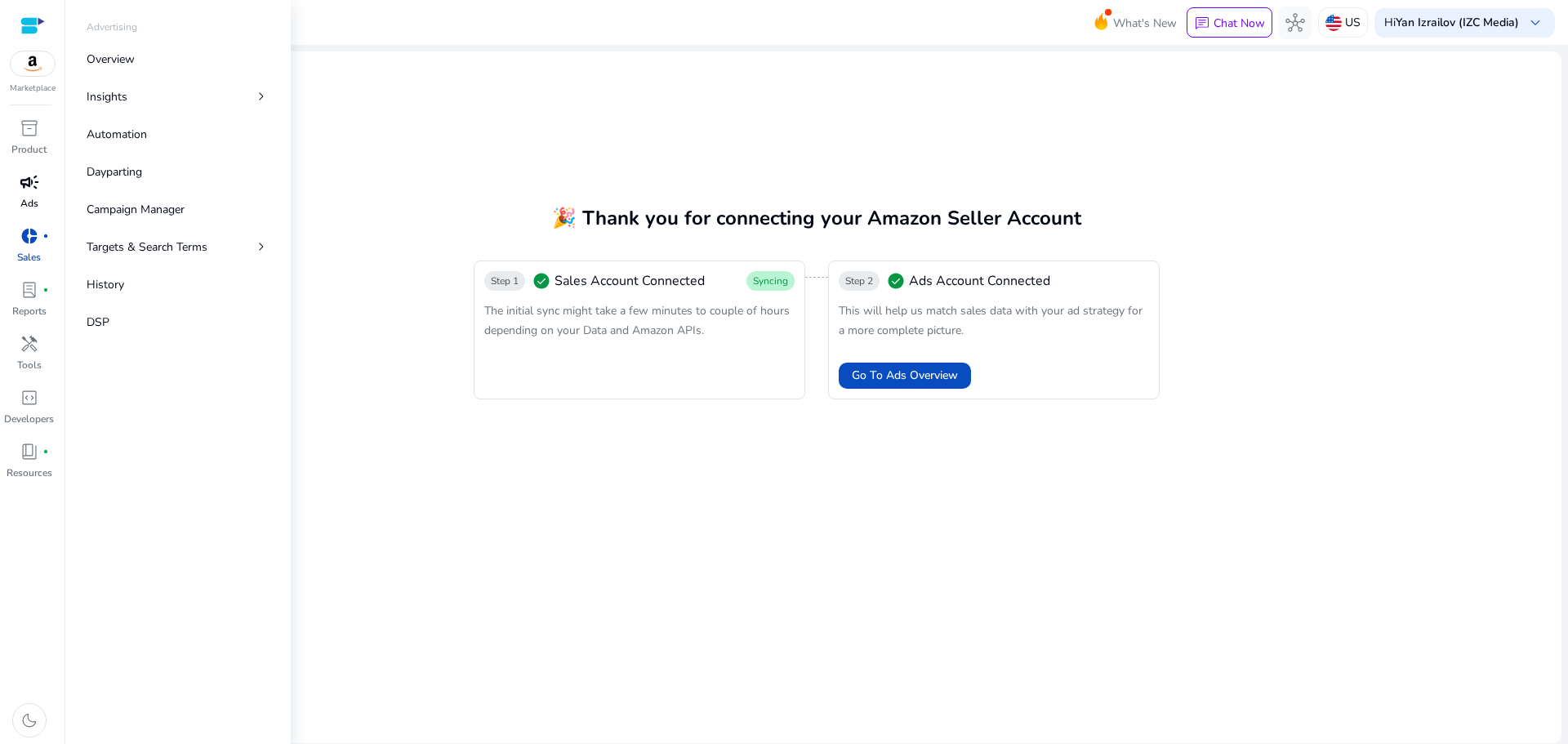 click on "campaign" at bounding box center [29, 182] 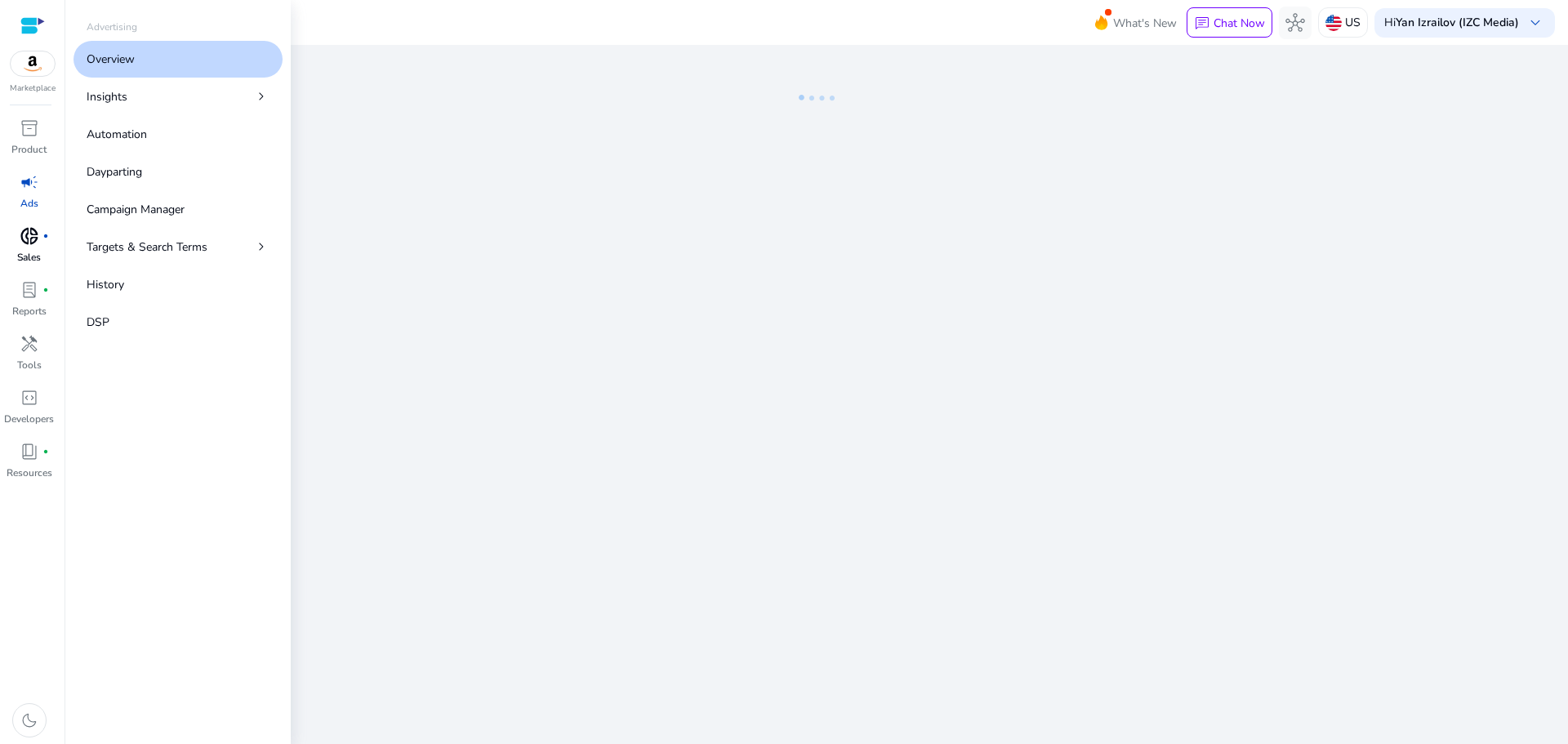 scroll, scrollTop: 0, scrollLeft: 0, axis: both 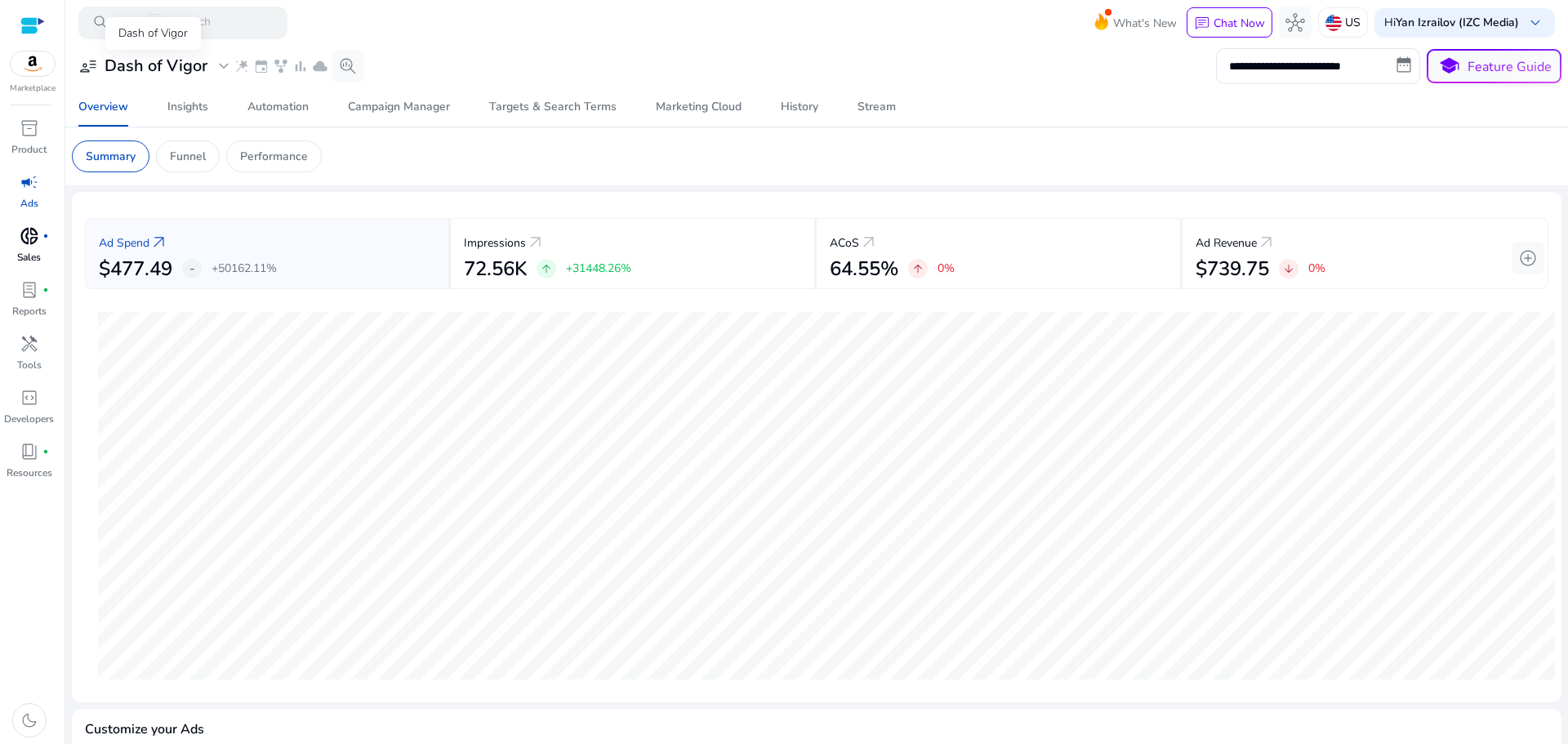 click on "expand_more" 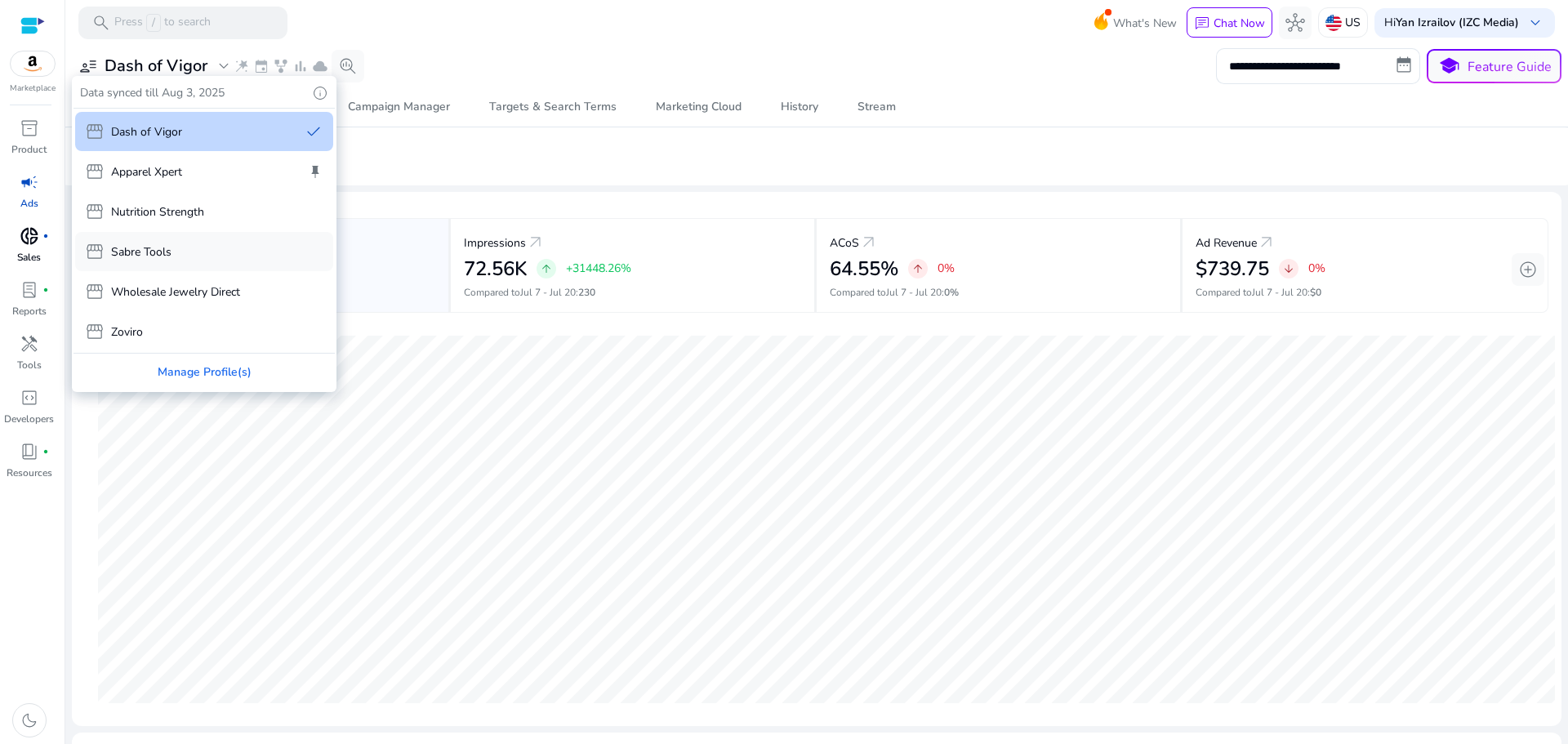 click on "storefront   Sabre Tools" at bounding box center [204, 252] 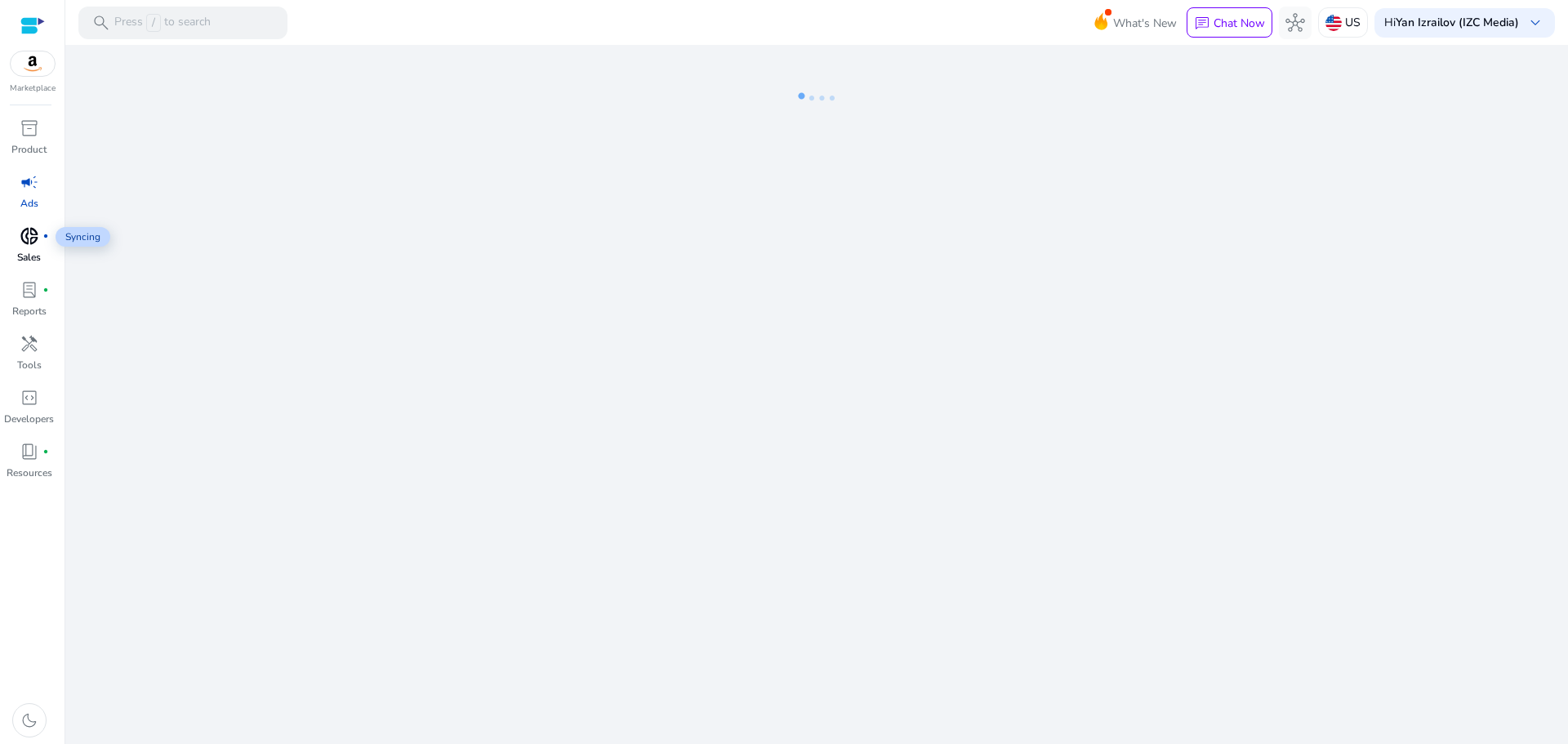 click on "donut_small   fiber_manual_record" at bounding box center [29, 236] 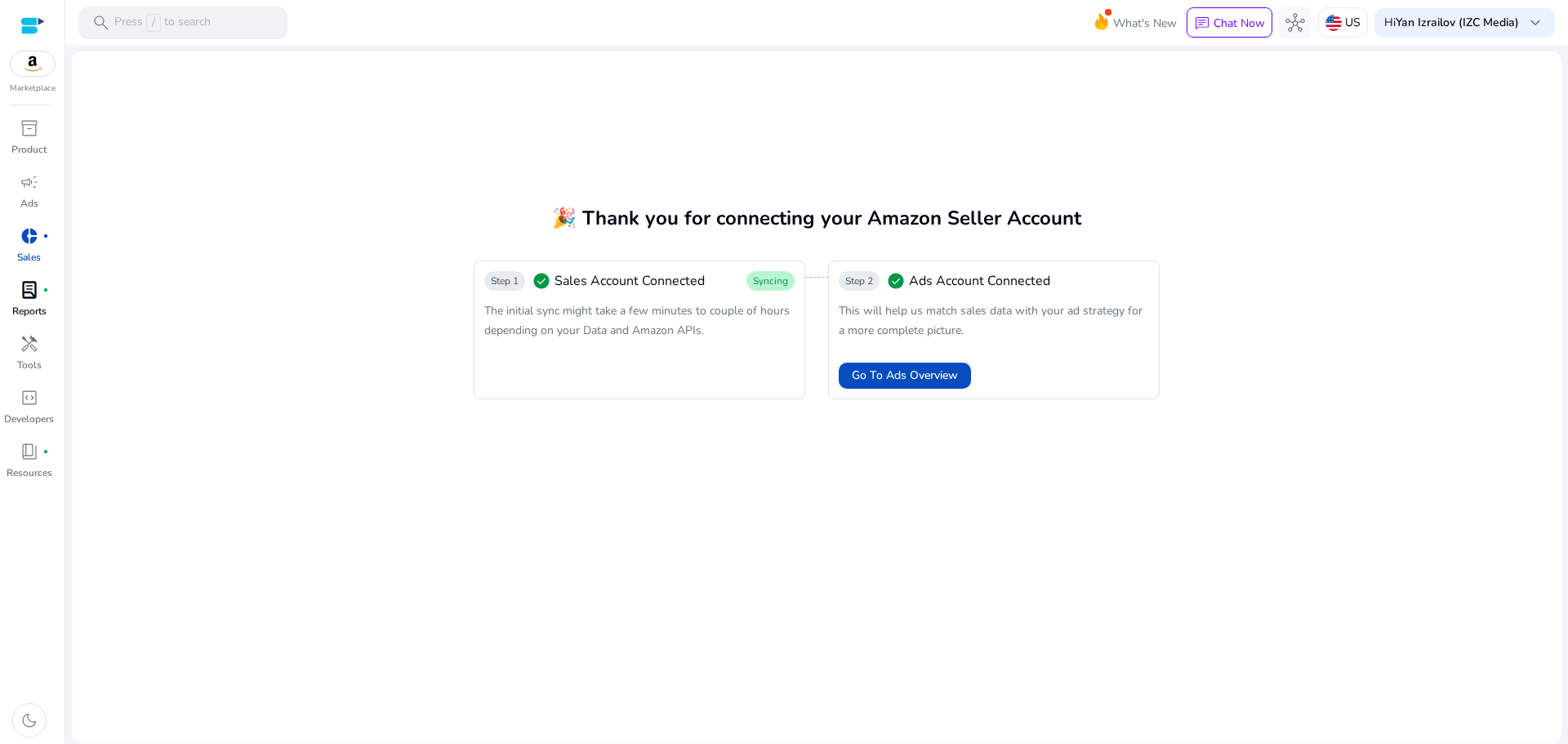 click on "lab_profile" at bounding box center (29, 290) 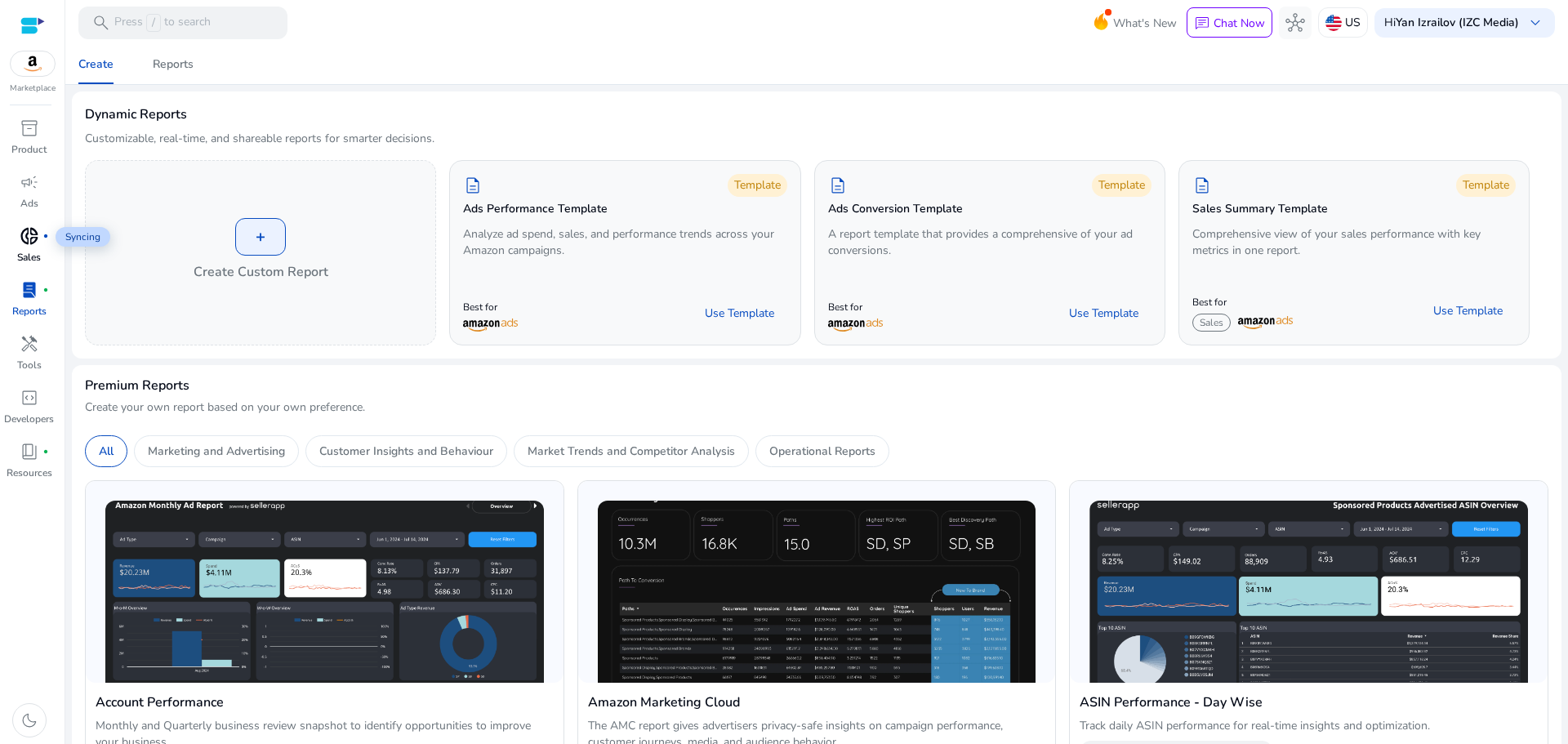 click on "donut_small" at bounding box center (29, 236) 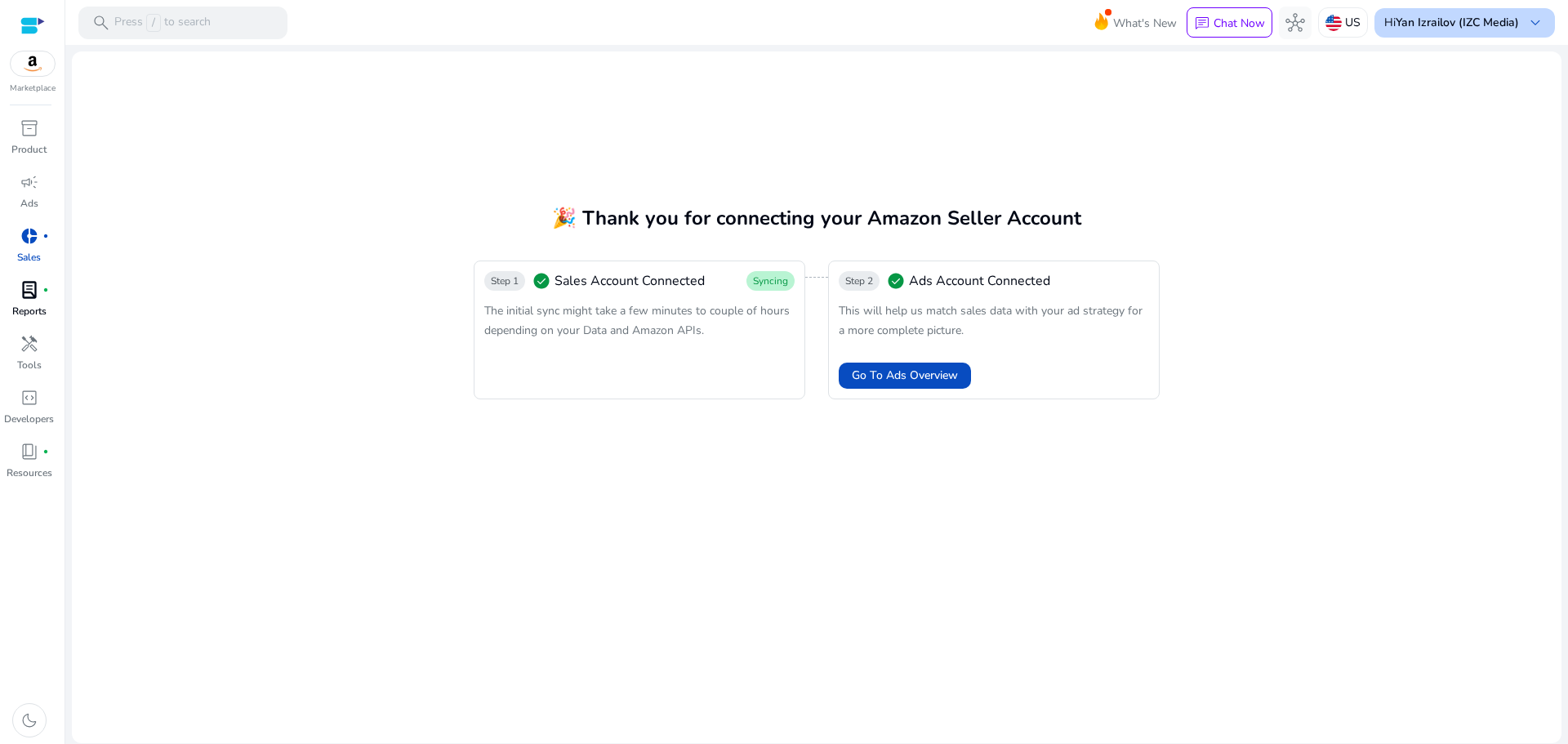 click on "Yan Izrailov (IZC Media)" at bounding box center (1457, 22) 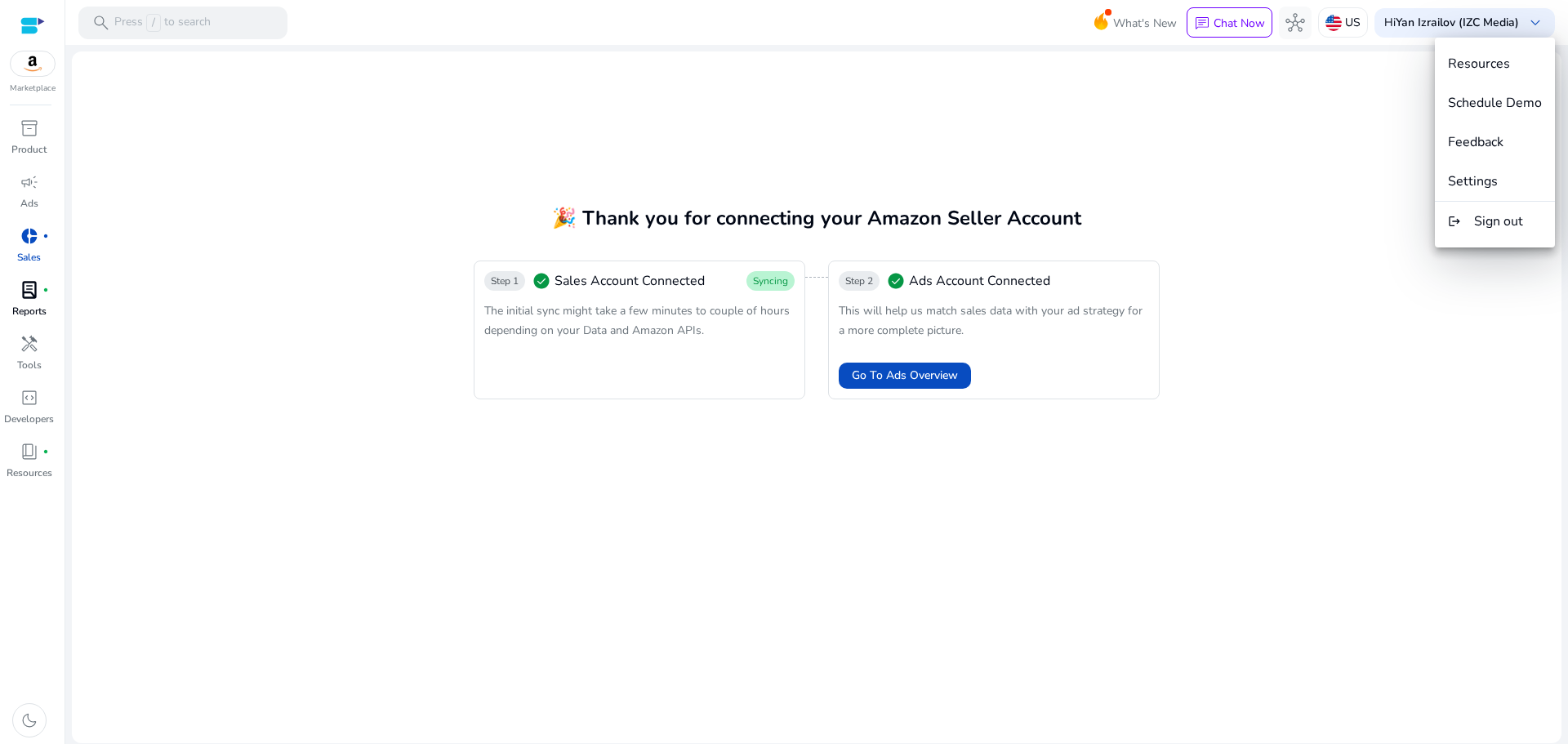 click at bounding box center (784, 372) 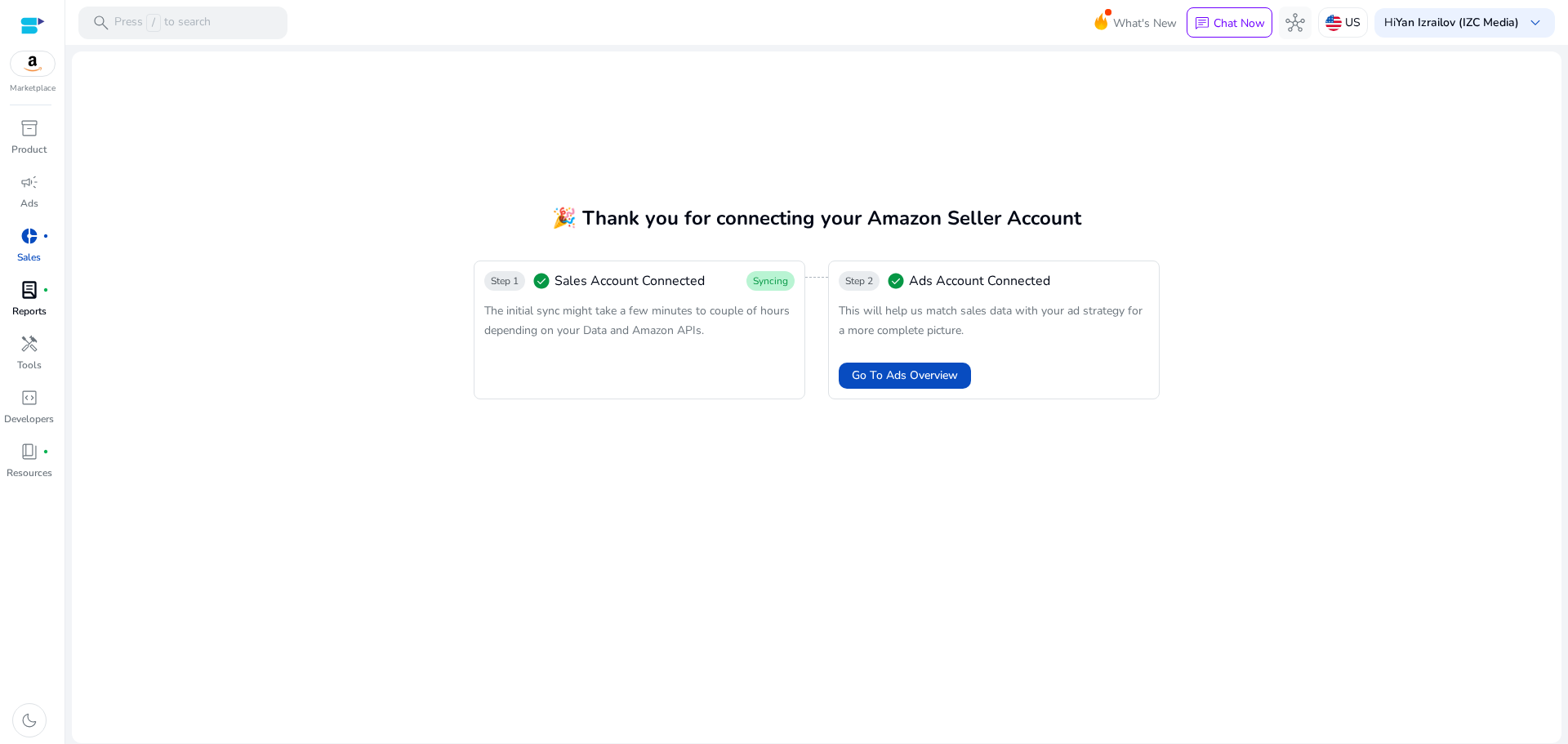 click on "🎉 Thank you for connecting your Amazon Seller Account  Step 1  check_circle   Sales Account Connected  Syncing  The initial sync might take a few minutes to couple of hours depending on your Data and Amazon APIs.  Step 2  check_circle   Ads Account Connected   This will help us match sales data with your ad strategy for a more complete picture.   Go To Ads Overview" 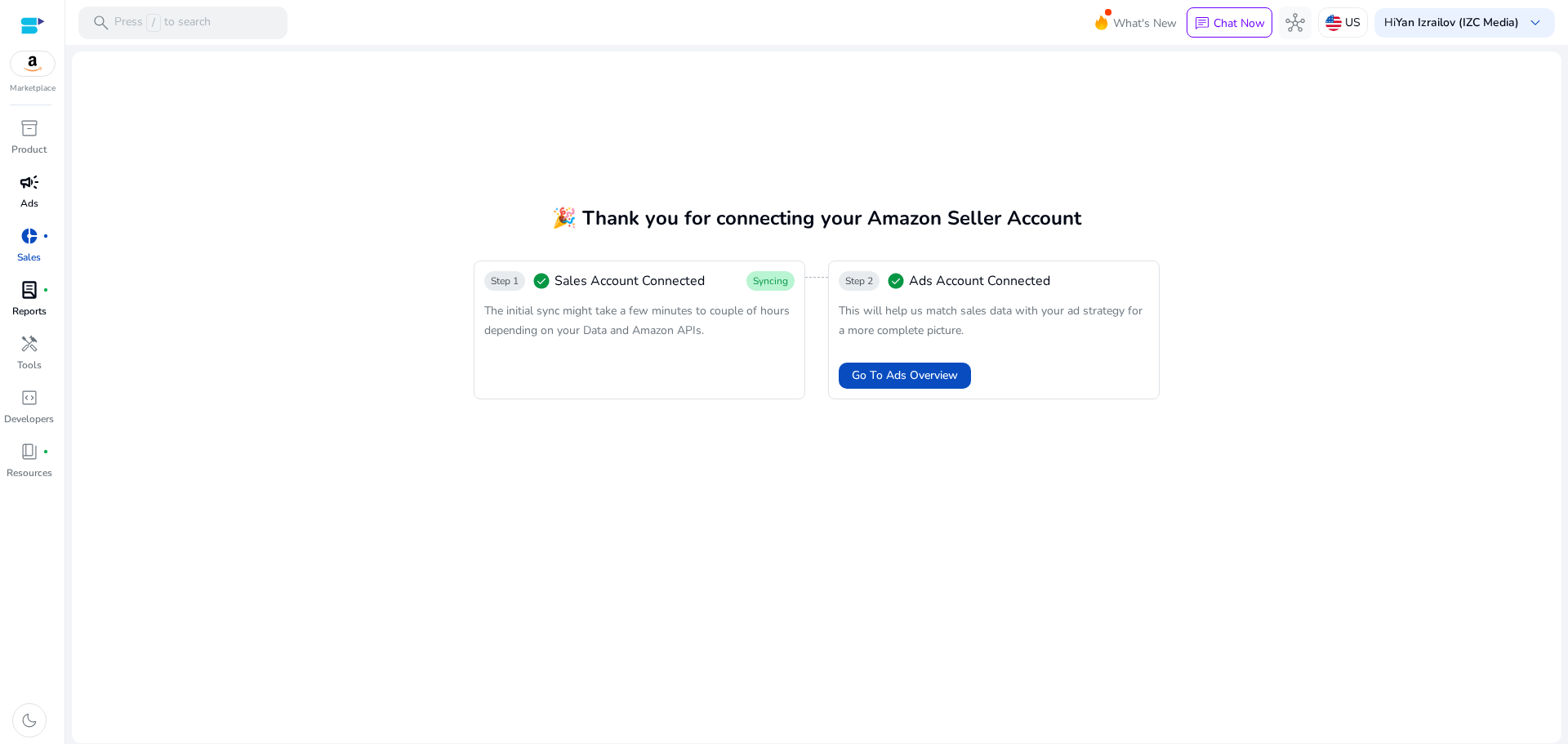 click on "Ads" at bounding box center [29, 203] 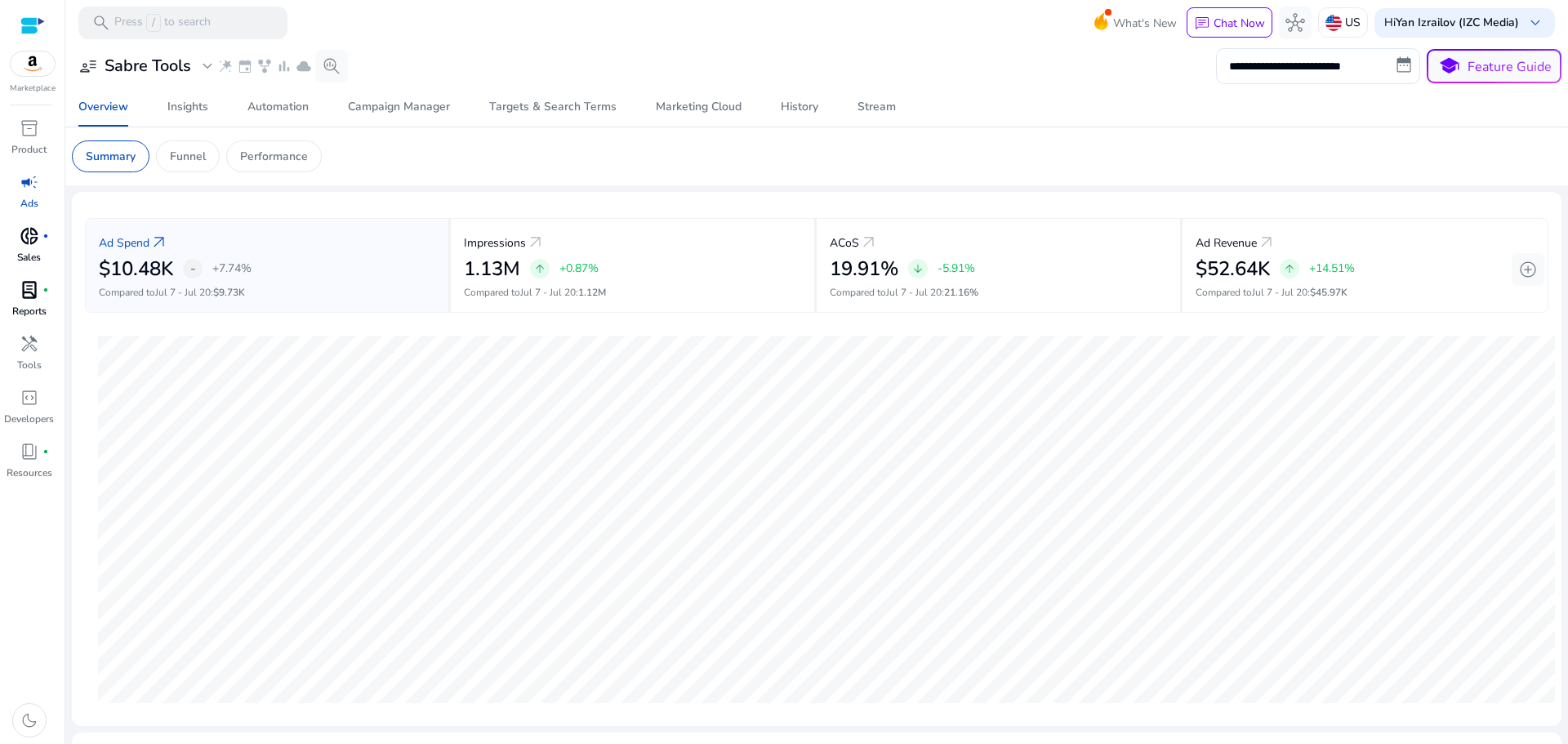 click on "Sabre Tools" 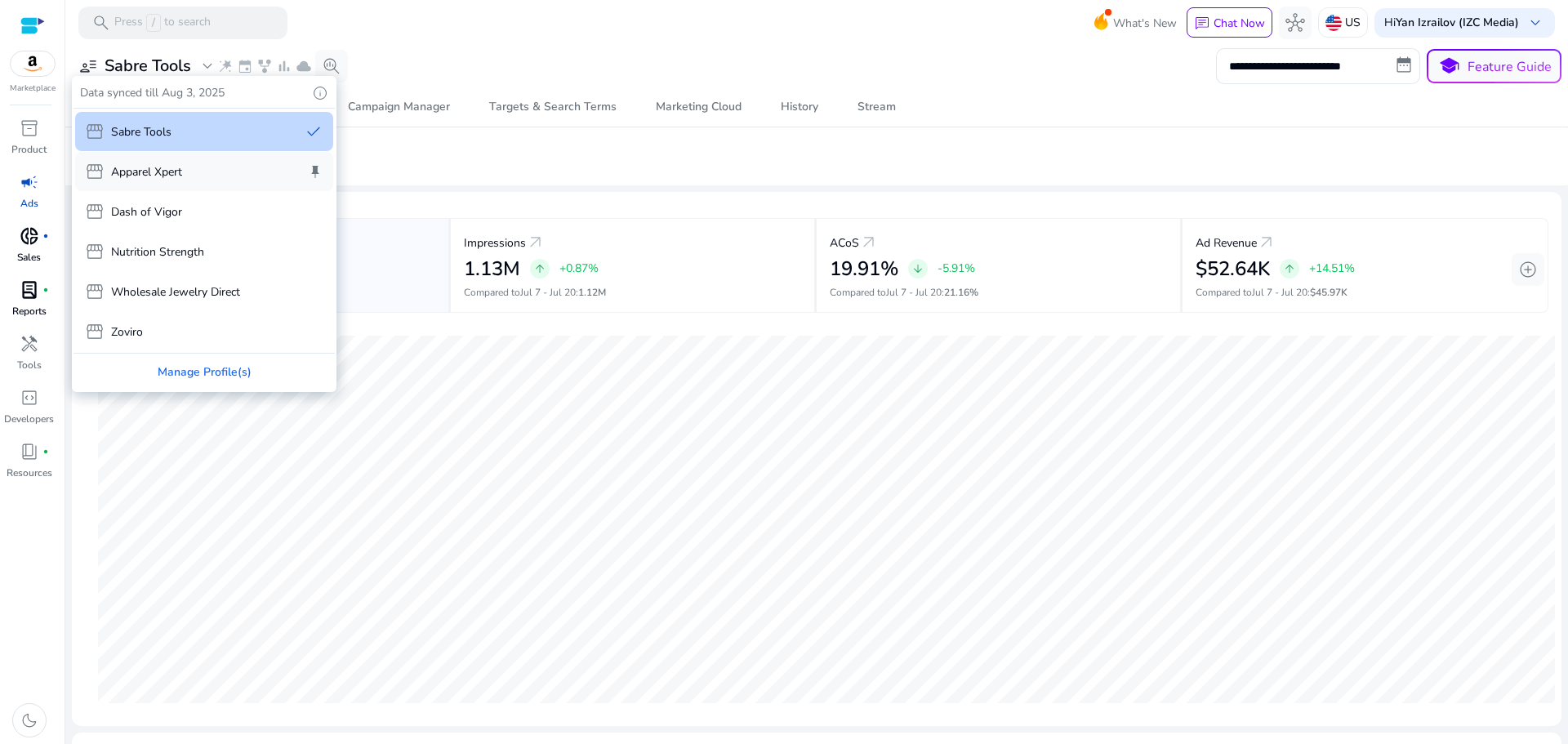 click on "storefront   Apparel Xpert   keep" at bounding box center (204, 172) 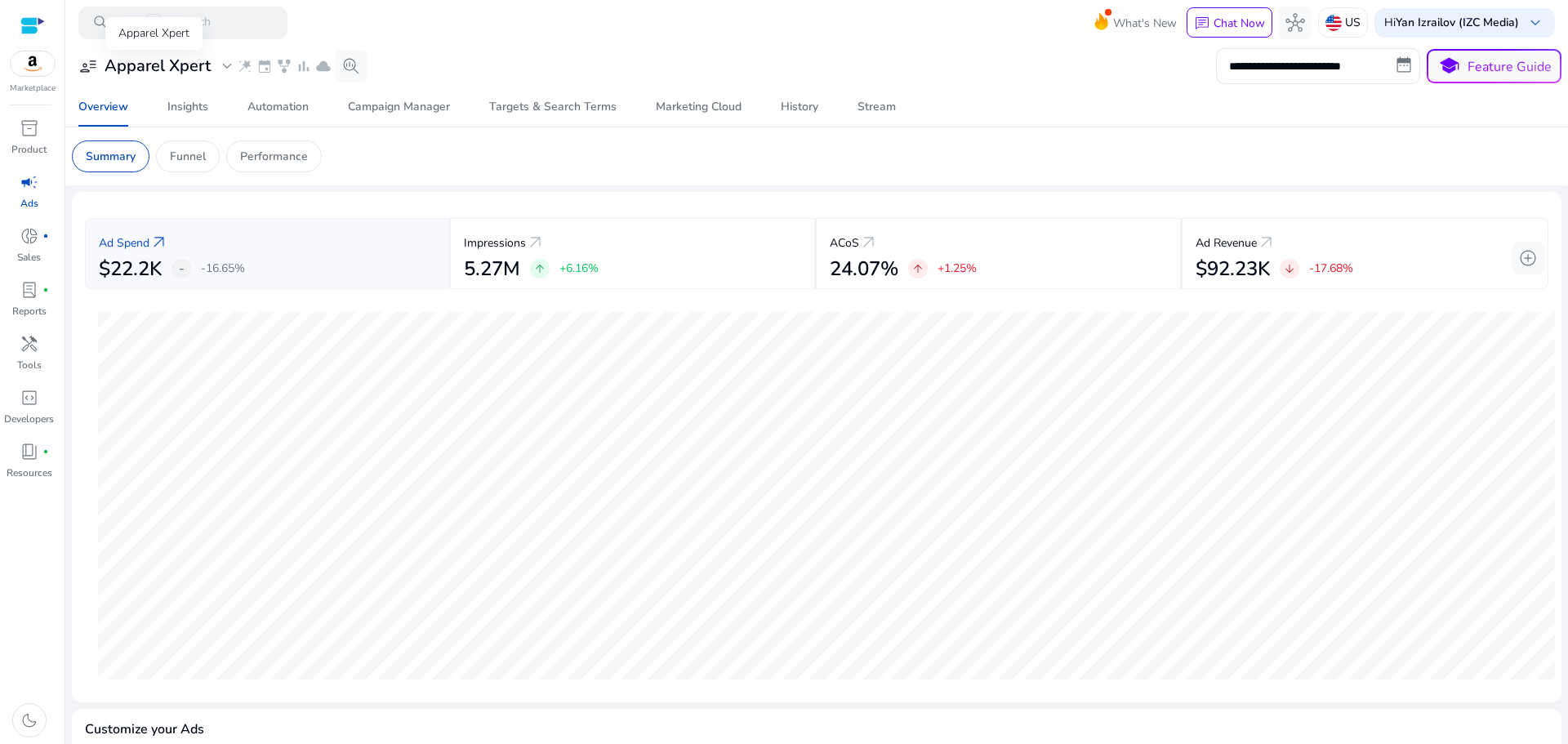 click on "expand_more" 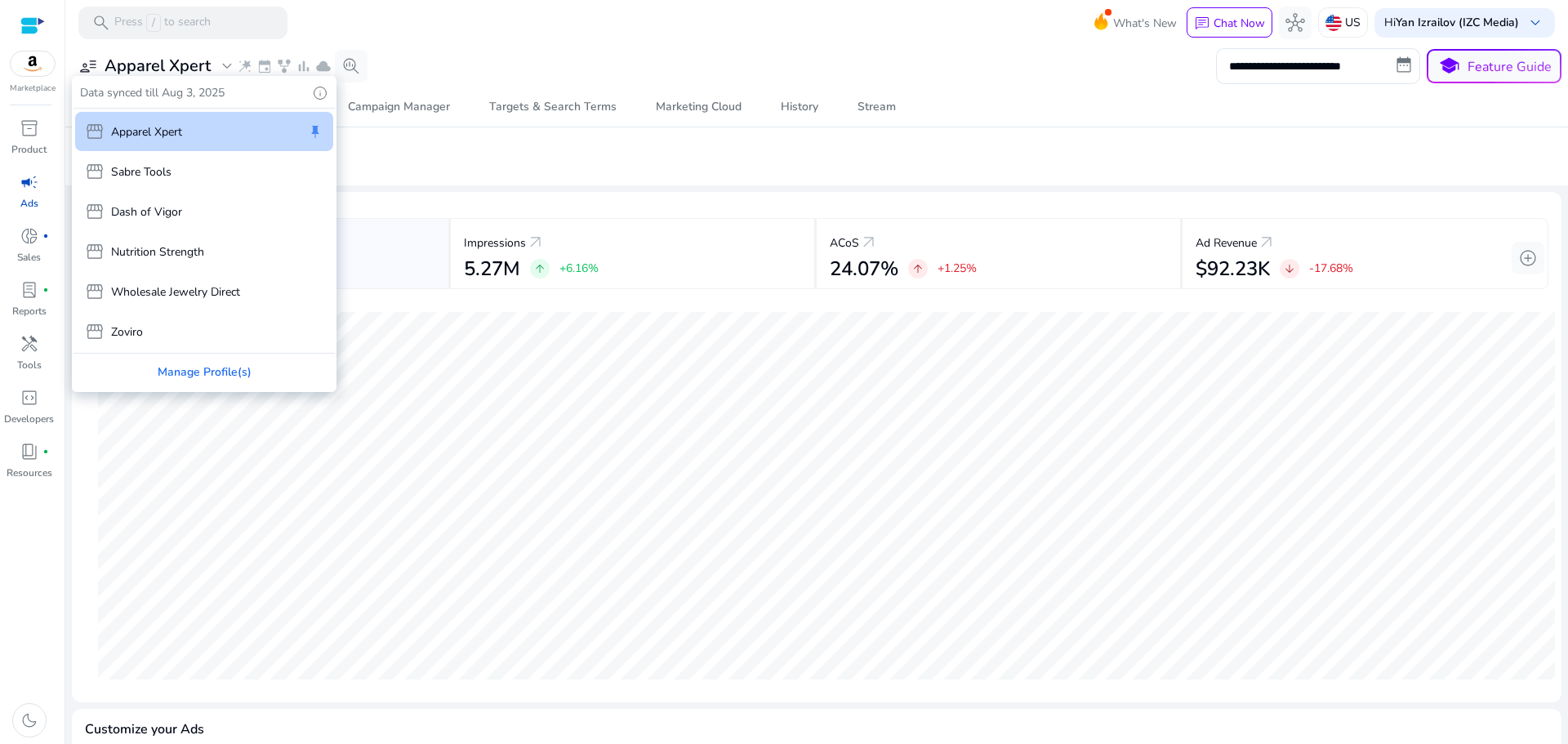 click at bounding box center [784, 372] 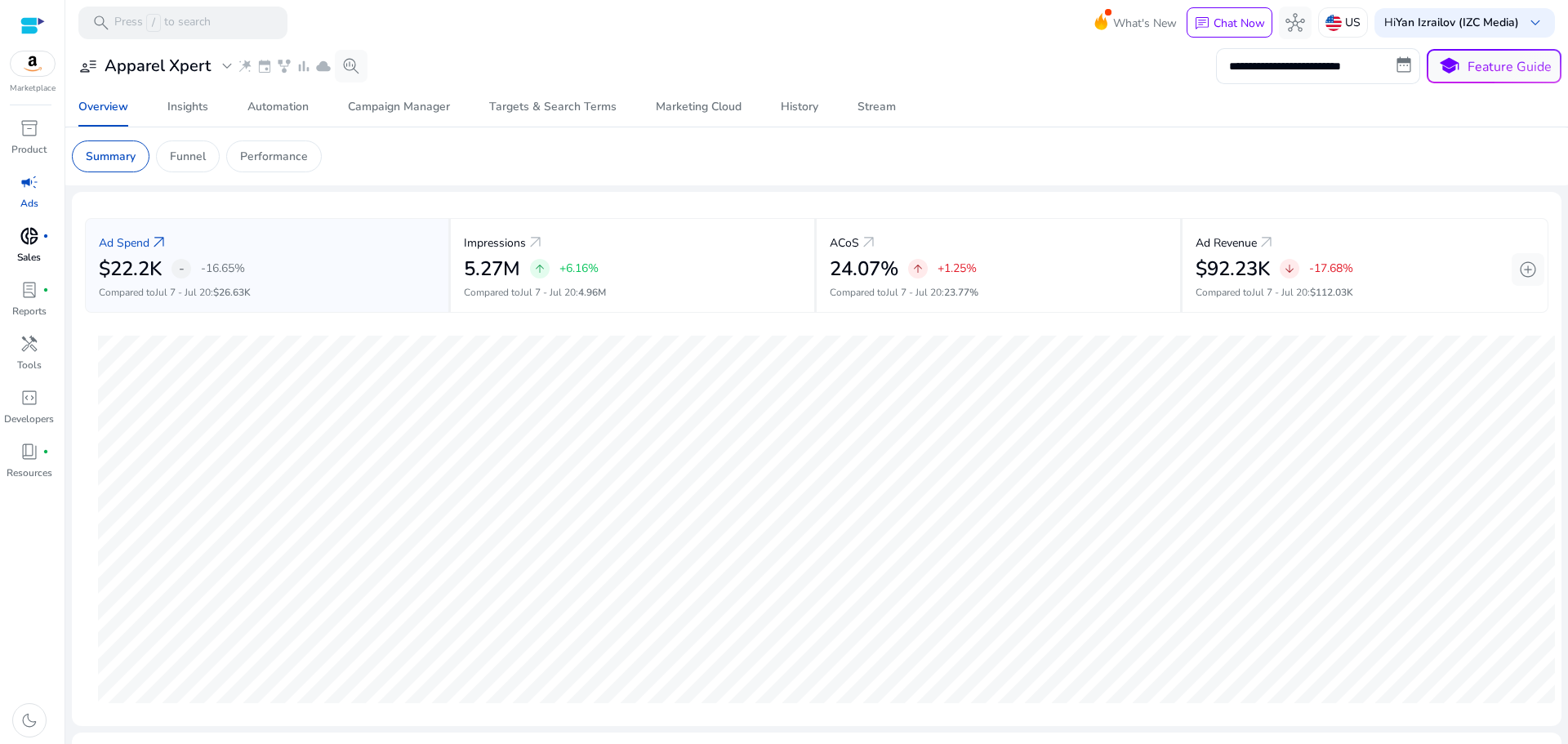 click on "donut_small" at bounding box center (29, 236) 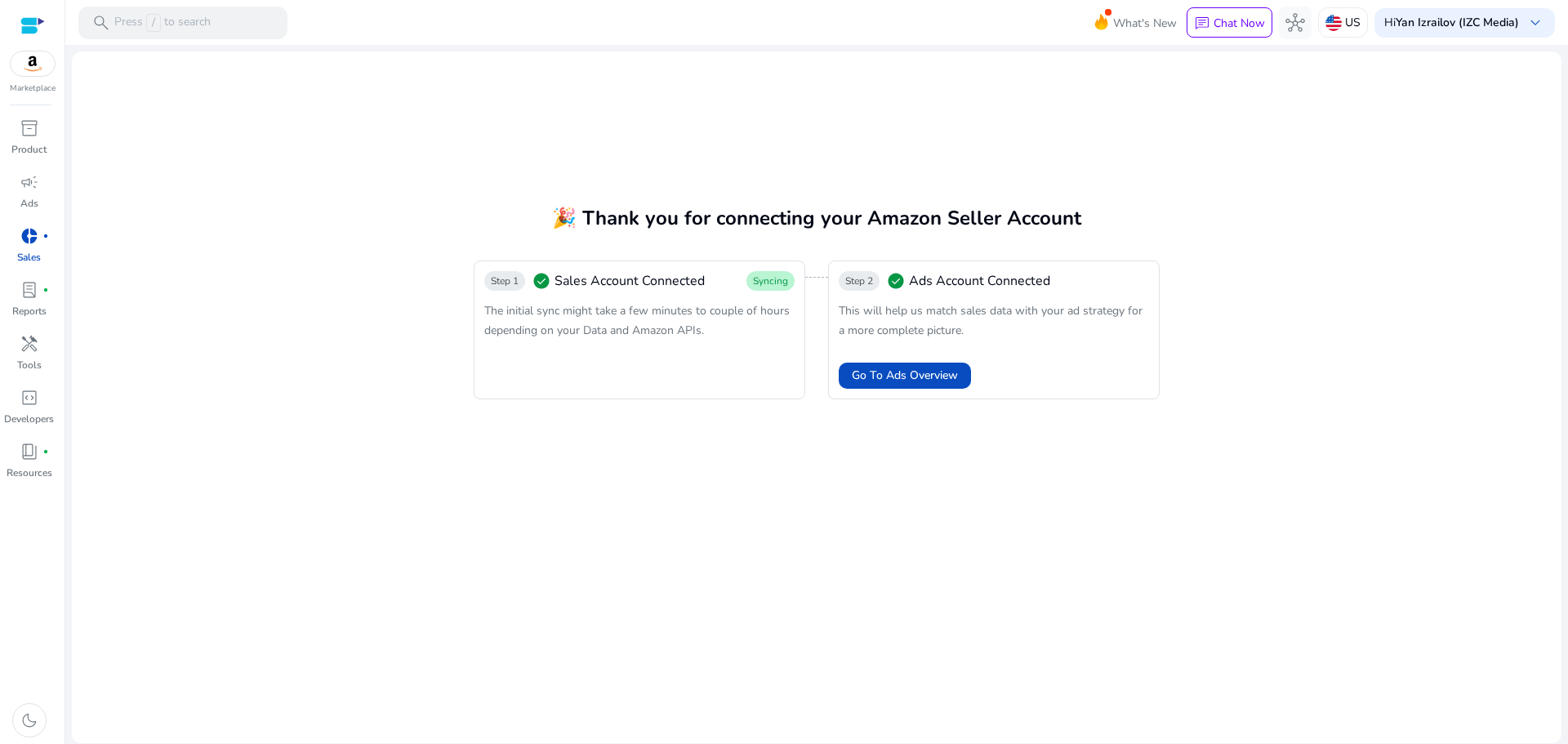 click on "🎉 Thank you for connecting your Amazon Seller Account  Step 1  check_circle   Sales Account Connected  Syncing  The initial sync might take a few minutes to couple of hours depending on your Data and Amazon APIs.  Step 2  check_circle   Ads Account Connected   This will help us match sales data with your ad strategy for a more complete picture.   Go To Ads Overview" 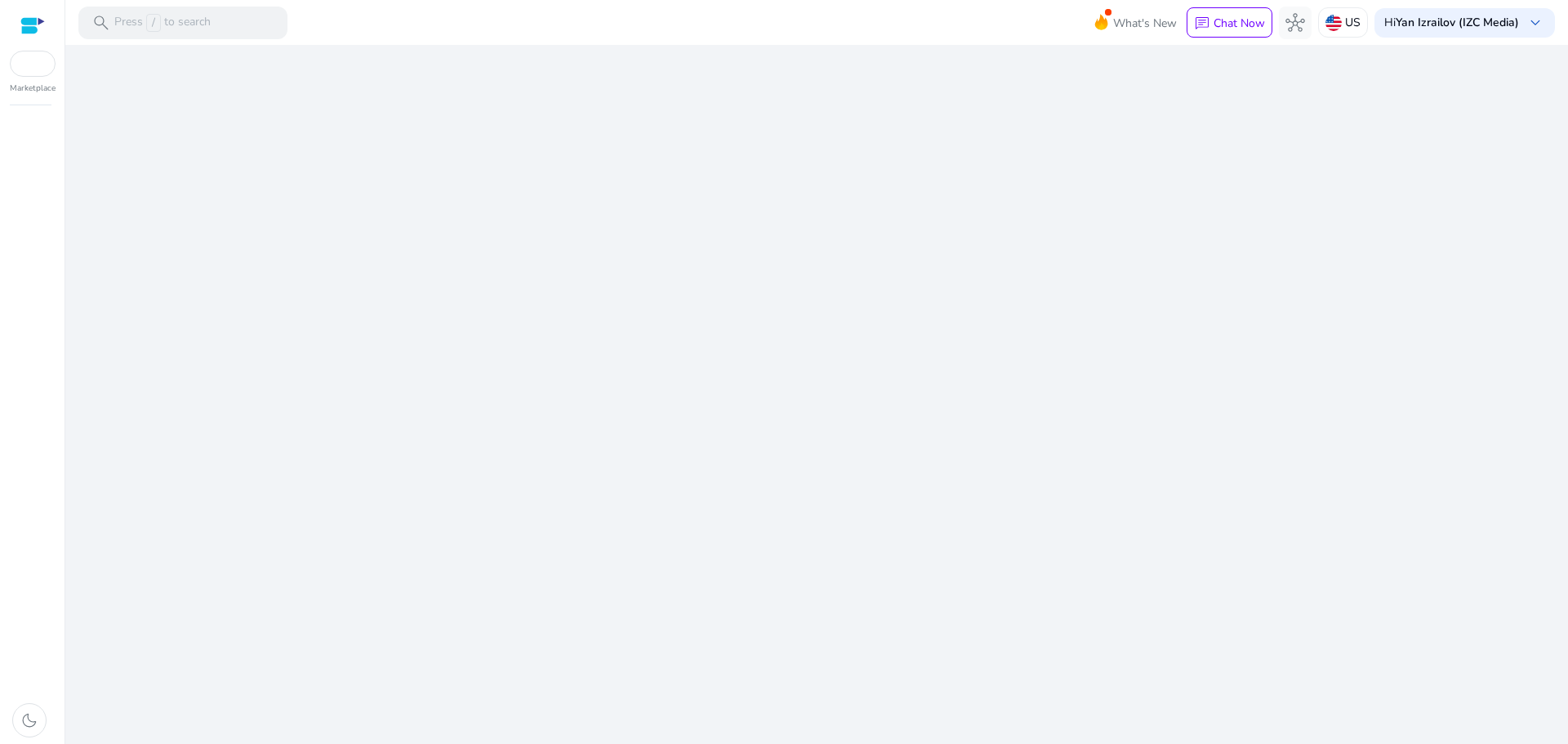 scroll, scrollTop: 0, scrollLeft: 0, axis: both 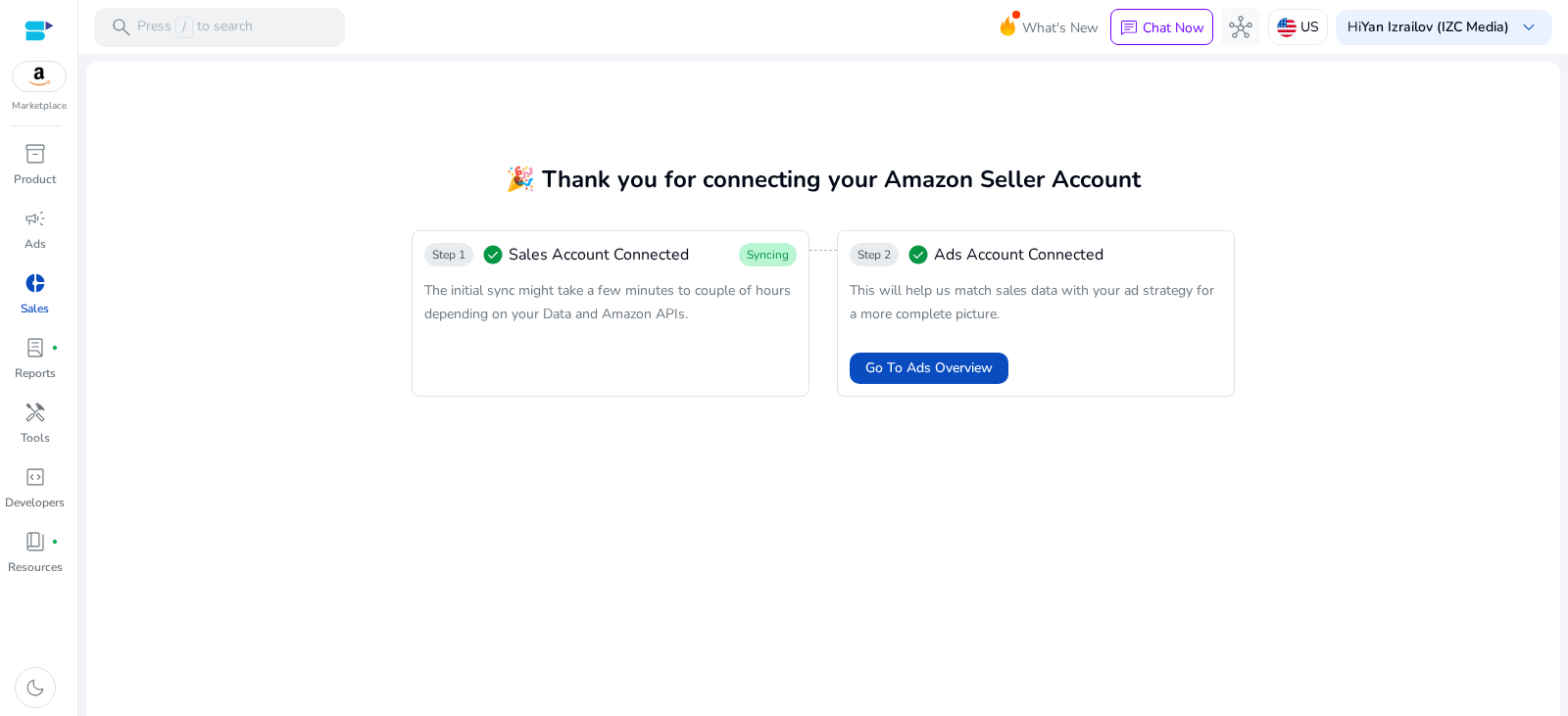 click on "🎉 Thank you for connecting your Amazon Seller Account  Step 1  check_circle   Sales Account Connected  Syncing  The initial sync might take a few minutes to couple of hours depending on your Data and Amazon APIs.  Step 2  check_circle   Ads Account Connected   This will help us match sales data with your ad strategy for a more complete picture.   Go To Ads Overview" 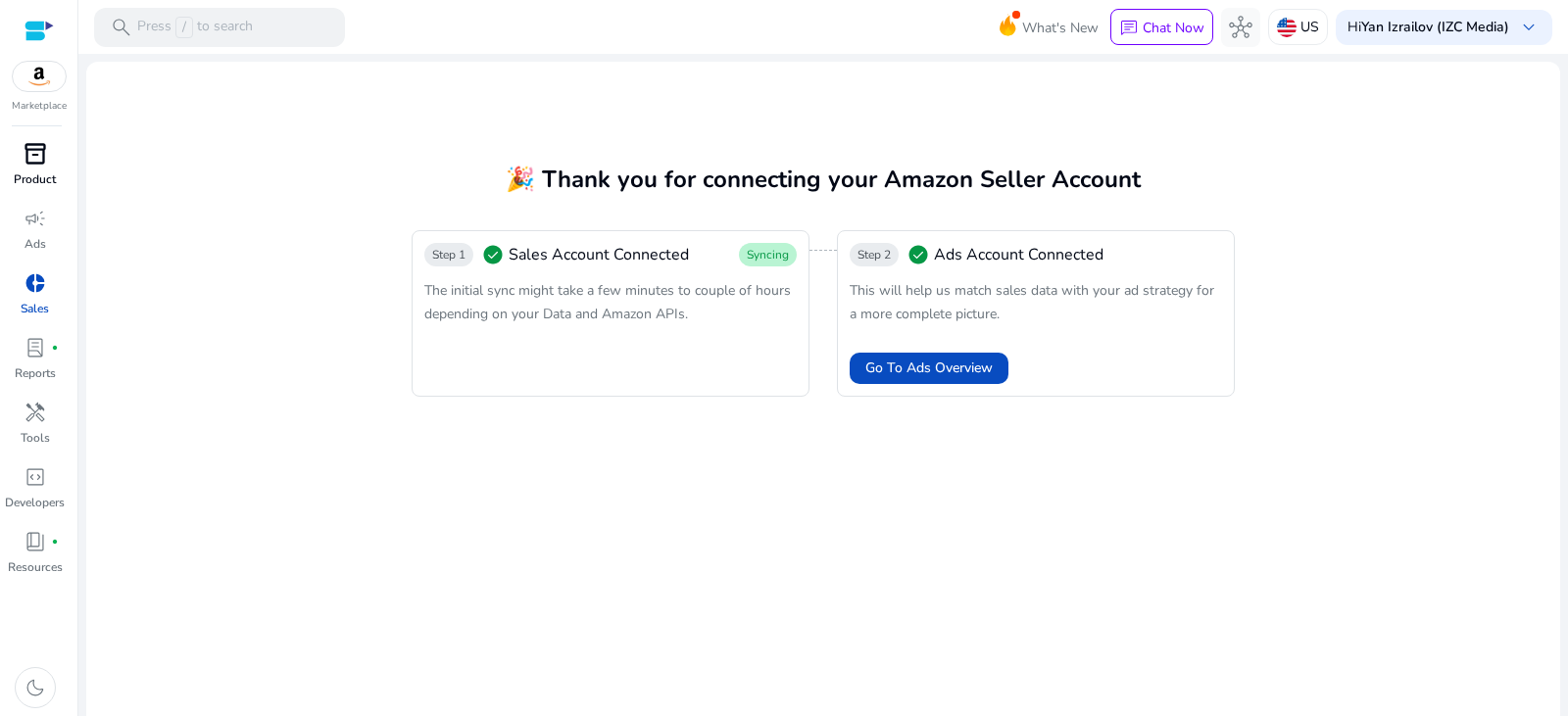click on "inventory_2" at bounding box center [35, 154] 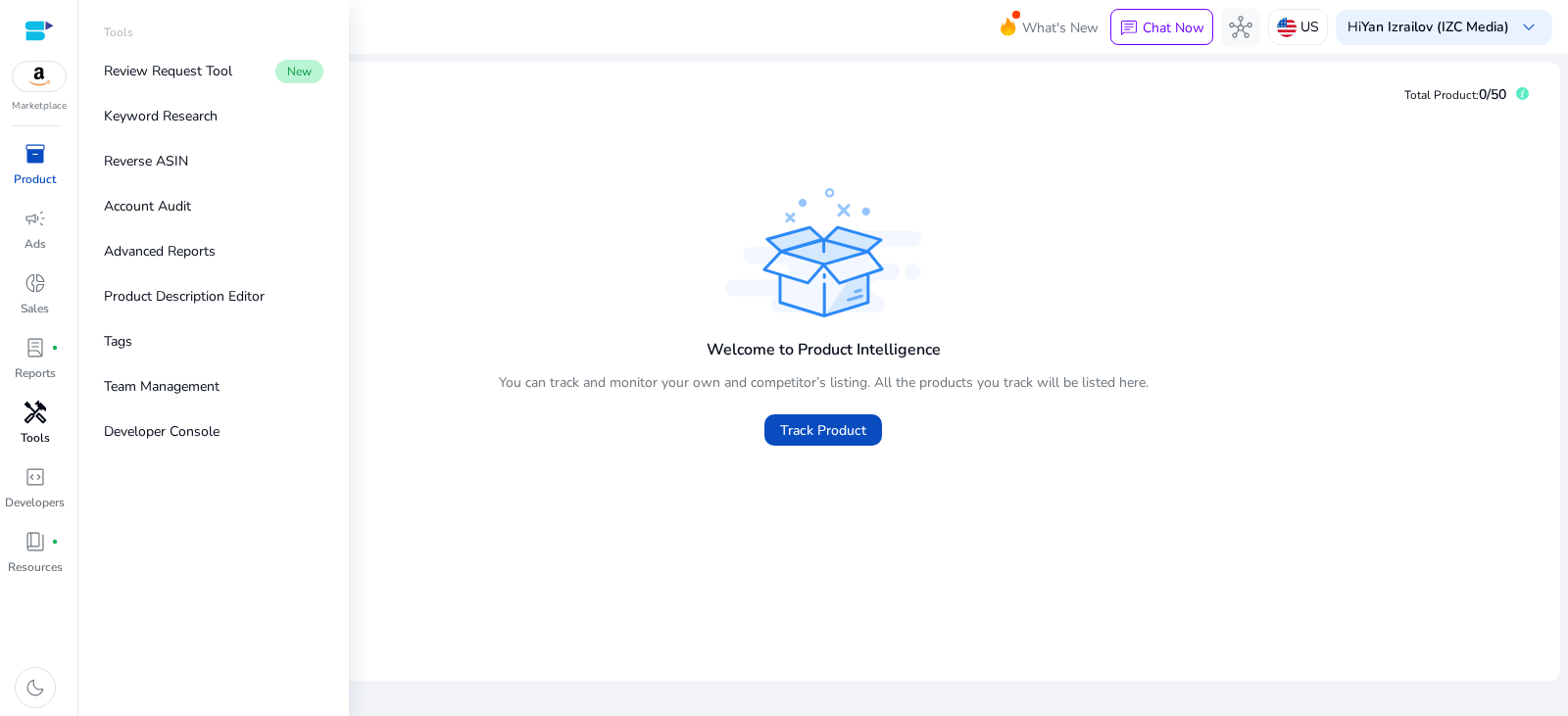click on "handyman" at bounding box center (35, 412) 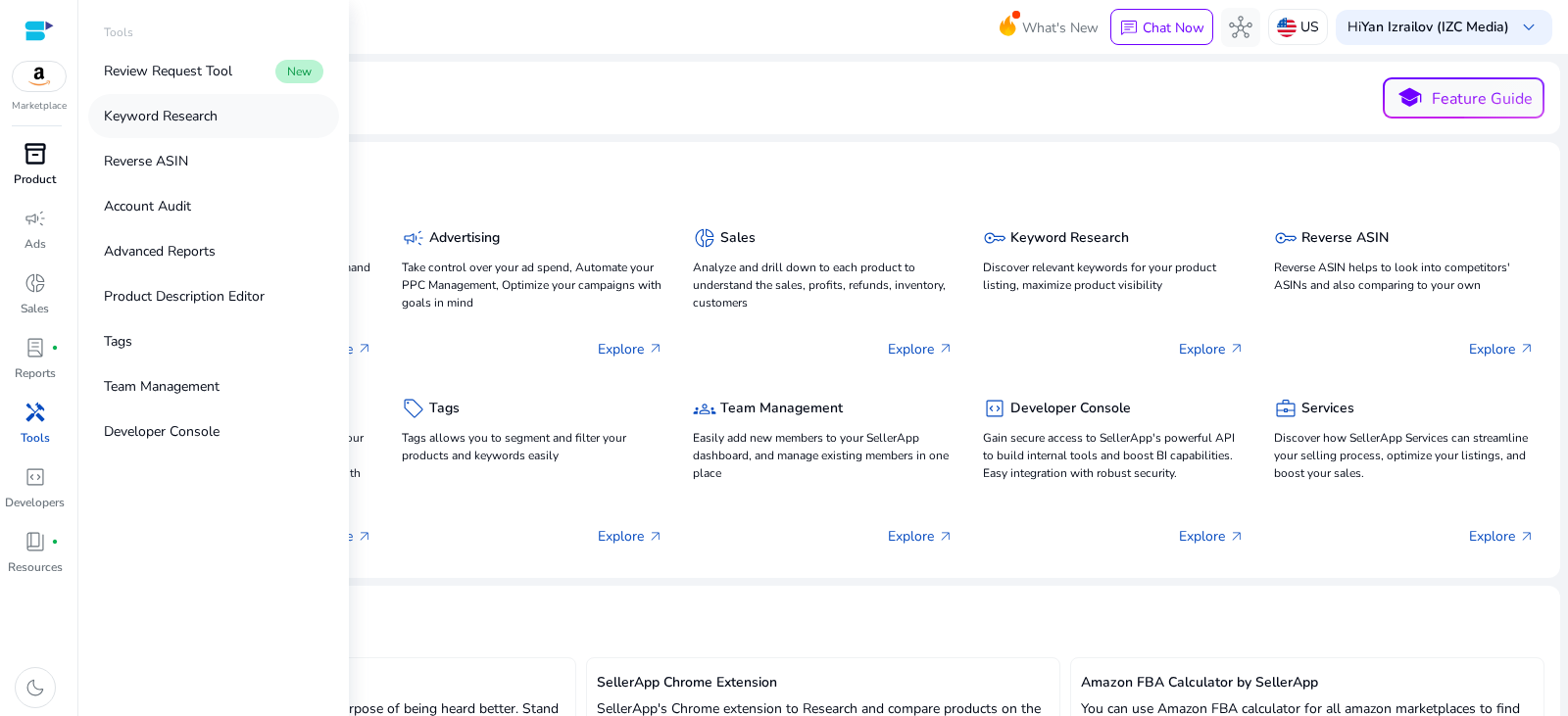 click on "Keyword Research" at bounding box center (161, 116) 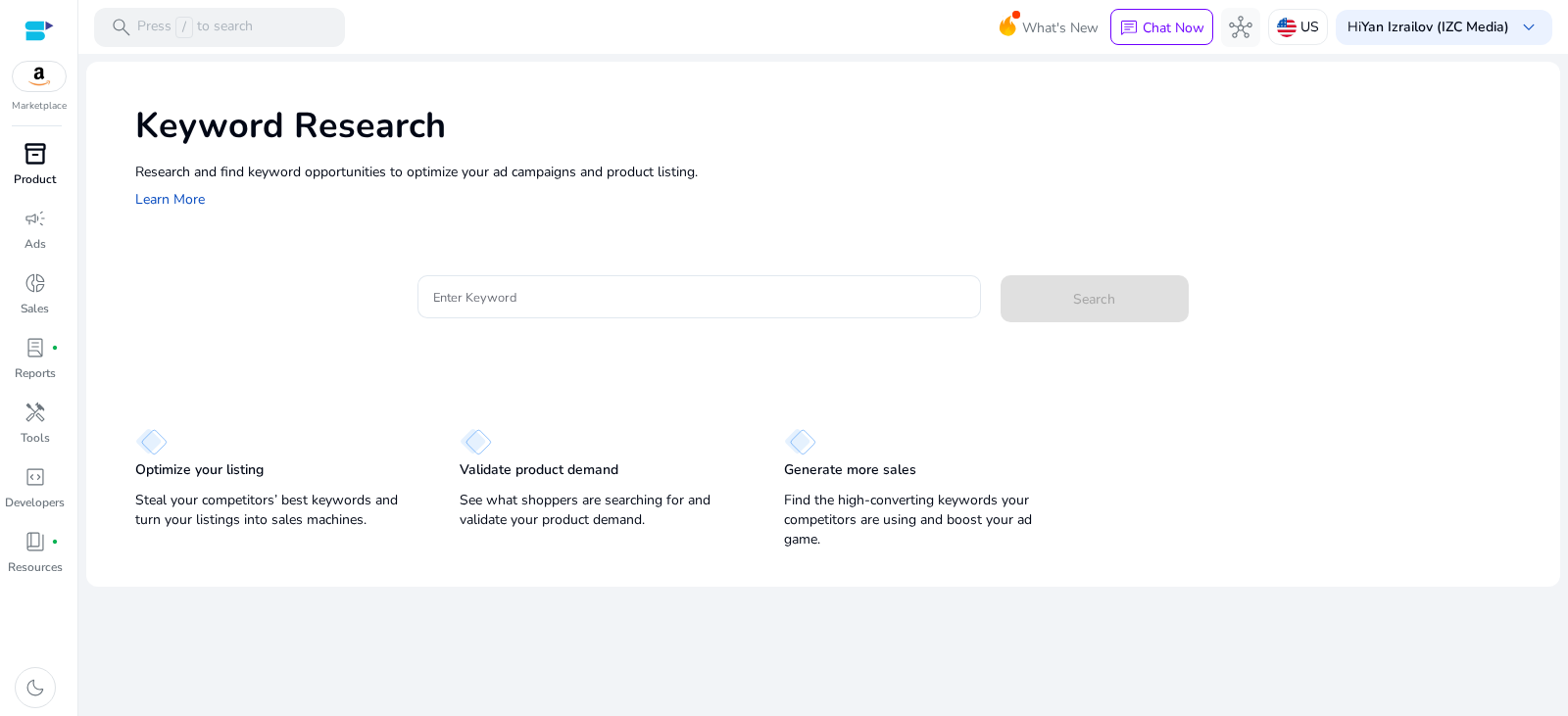 click on "Research and find keyword opportunities to optimize your ad campaigns and product listing.    Learn More" 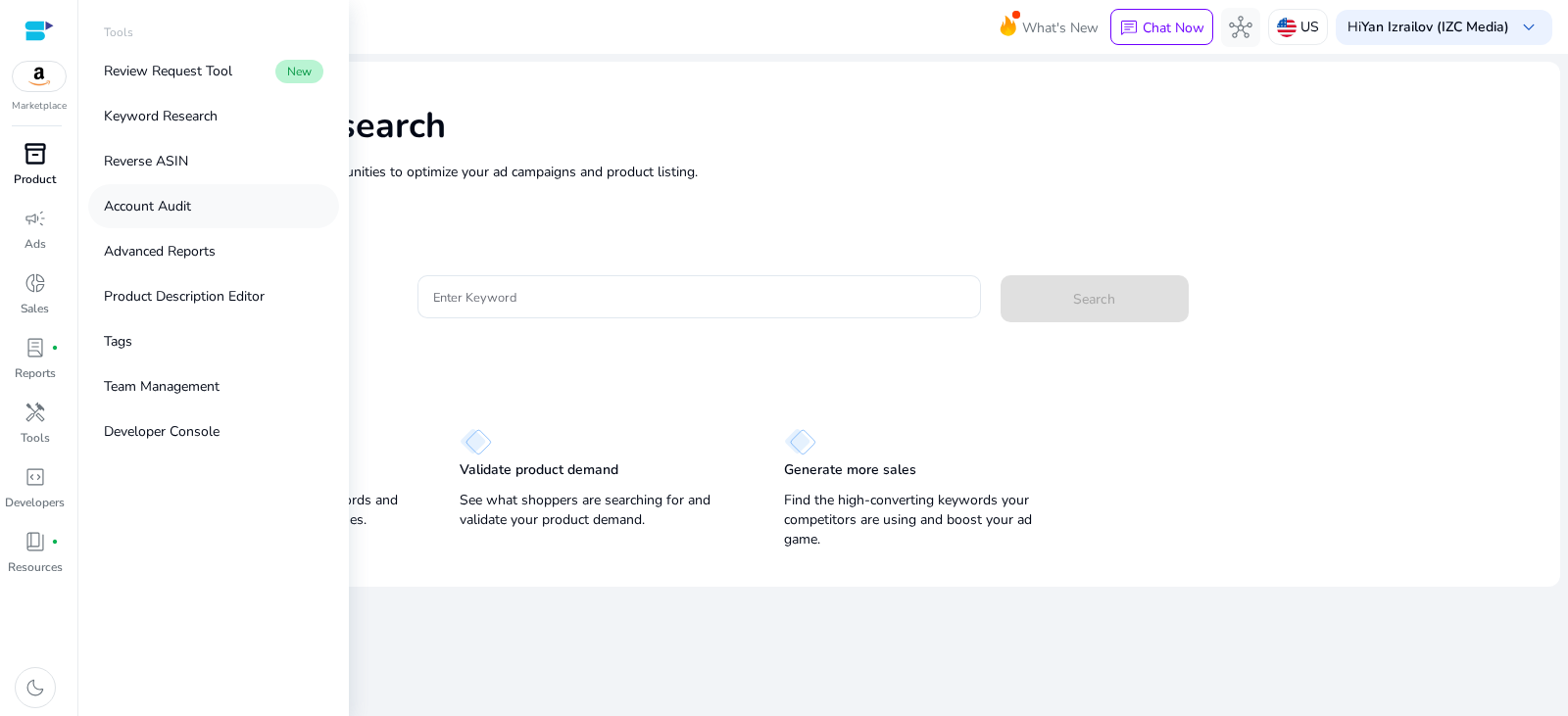 click on "Account Audit" at bounding box center [147, 206] 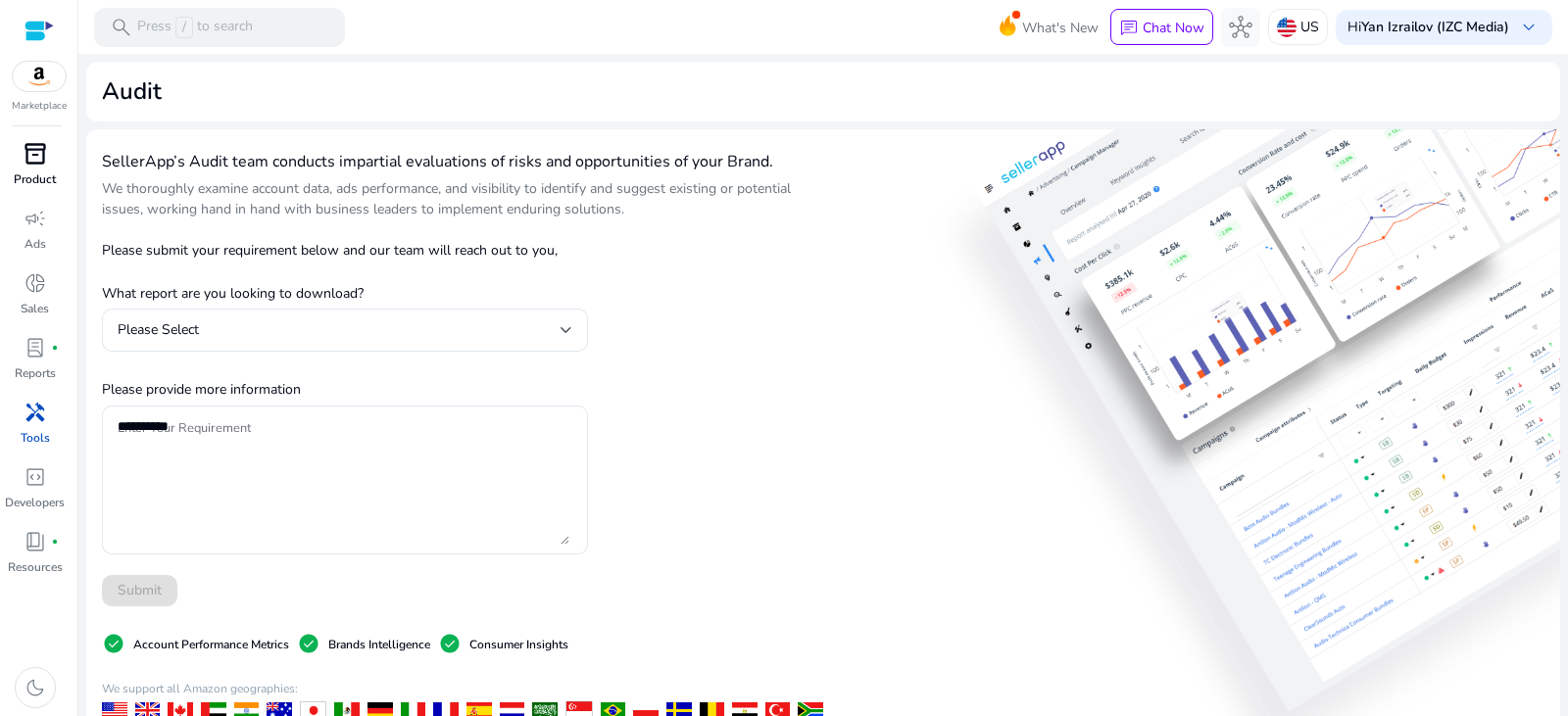 click on "SellerApp’s Audit team conducts impartial evaluations of risks and opportunities of your Brand.
We thoroughly examine account data, ads performance, and visibility to identify and suggest existing or potential issues, working hand in hand with business leaders to implement enduring solutions.  Please submit your requirement below and our team will reach out to you,  What report are you looking to download? Please Select Please provide more information Enter Your Requirement             Submit   check_circle  Account Performance Metrics  check_circle  Brands Intelligence  check_circle  Consumer Insights  We support all Amazon geographies:  "SellerApp’s tools have helped me find a product to sell successfully on Amazon and also optimize my search ranks. What I wanted was an all-in-one Amazon tool." ~ Caroline, Founder of Teeccino privacy_tip Our Privacy Policy ensures your data is strictly confidential Approved by" 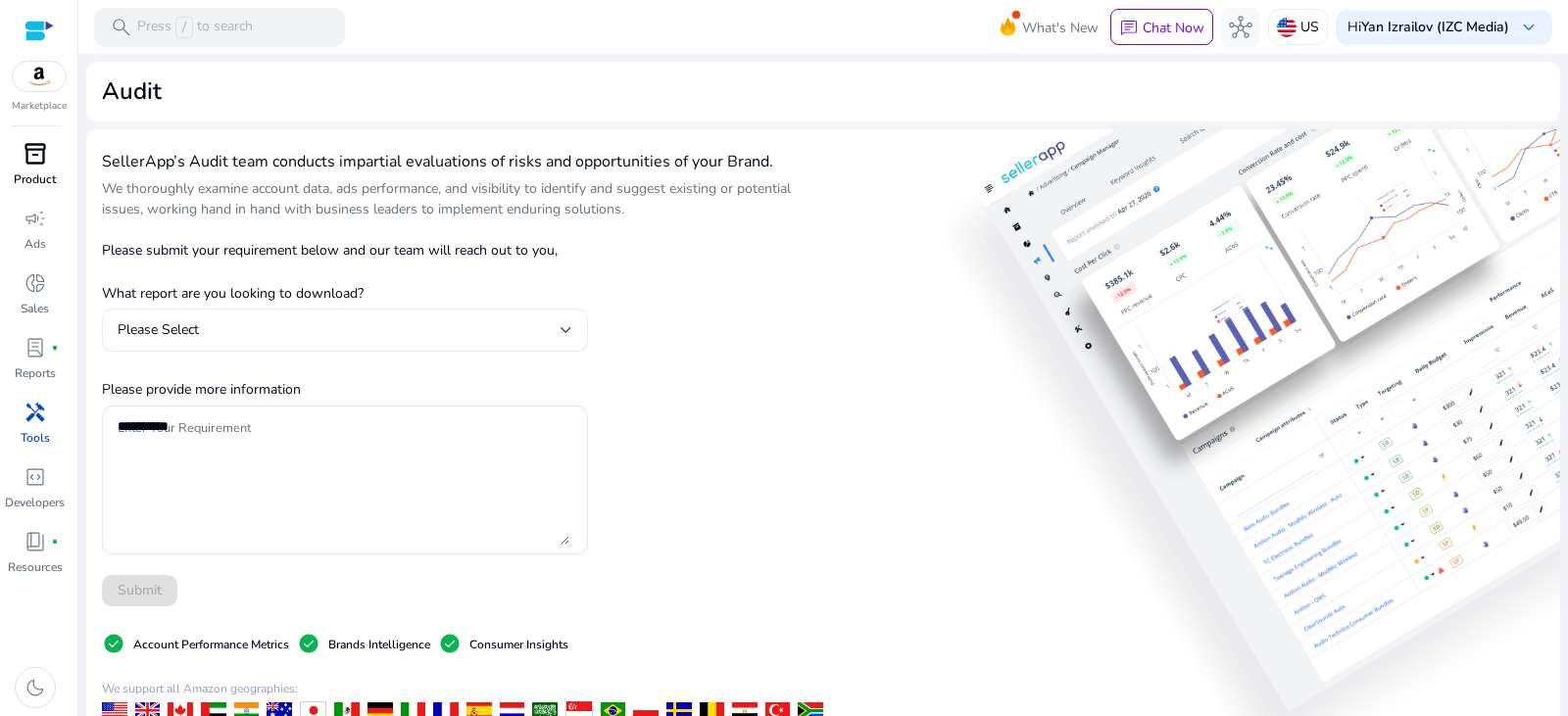 click on "Please Select" at bounding box center [339, 330] 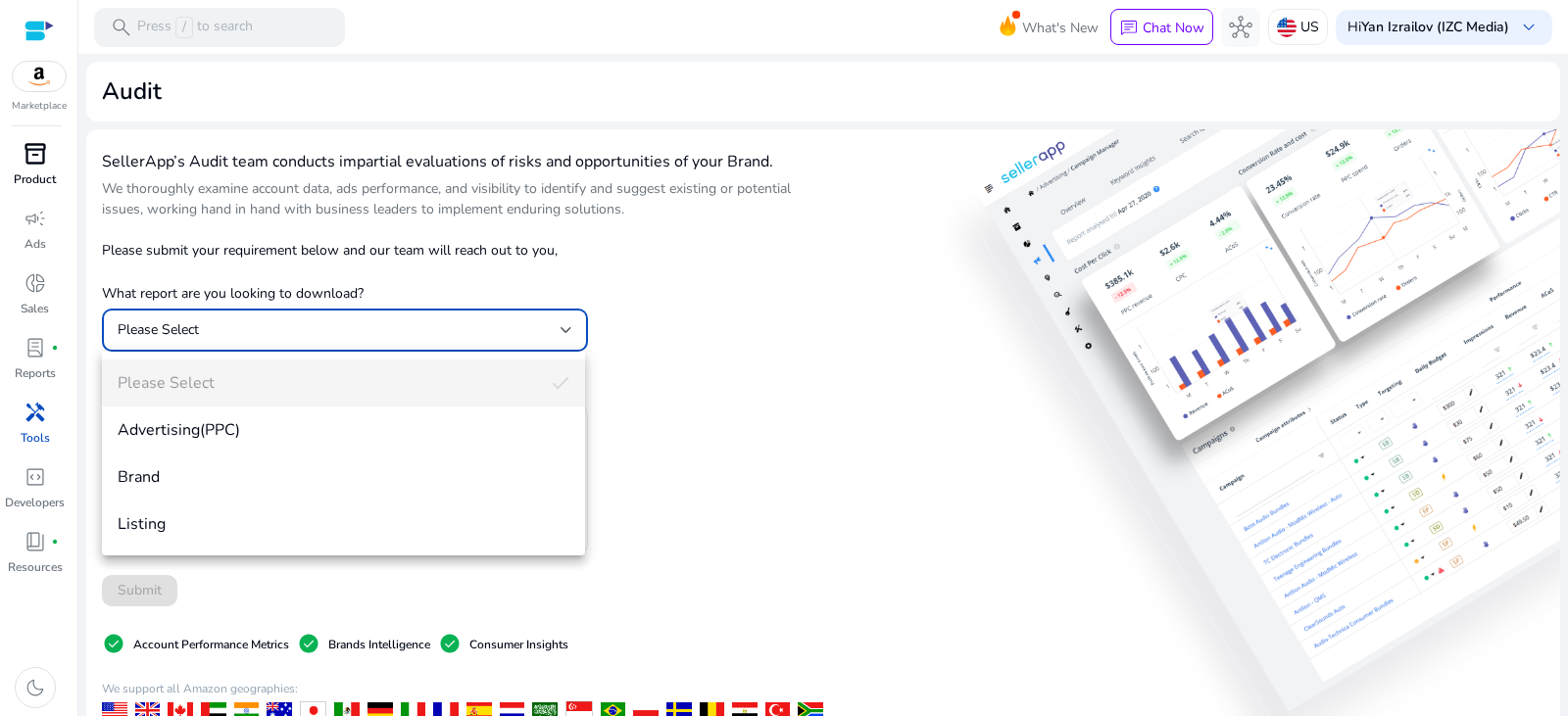 click at bounding box center (784, 358) 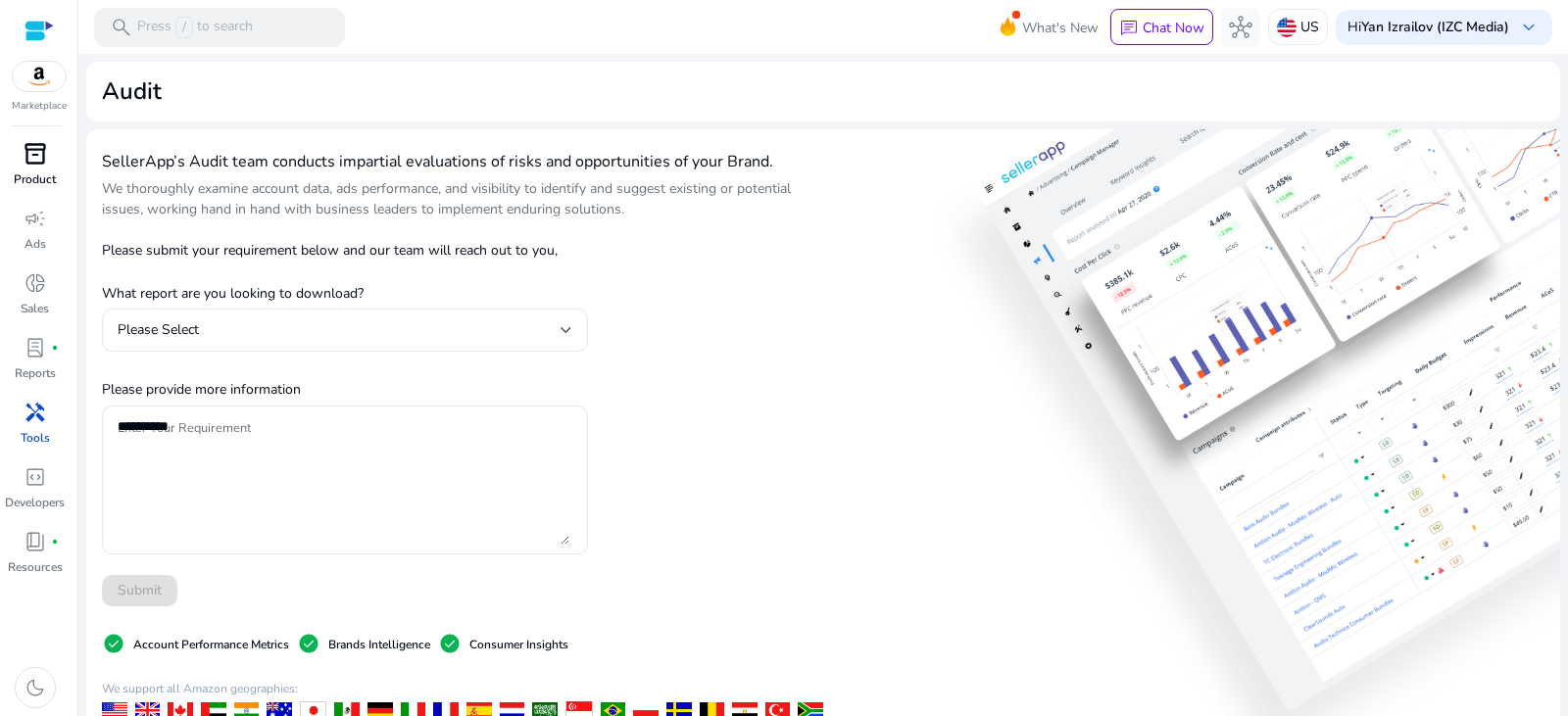 scroll, scrollTop: 0, scrollLeft: 0, axis: both 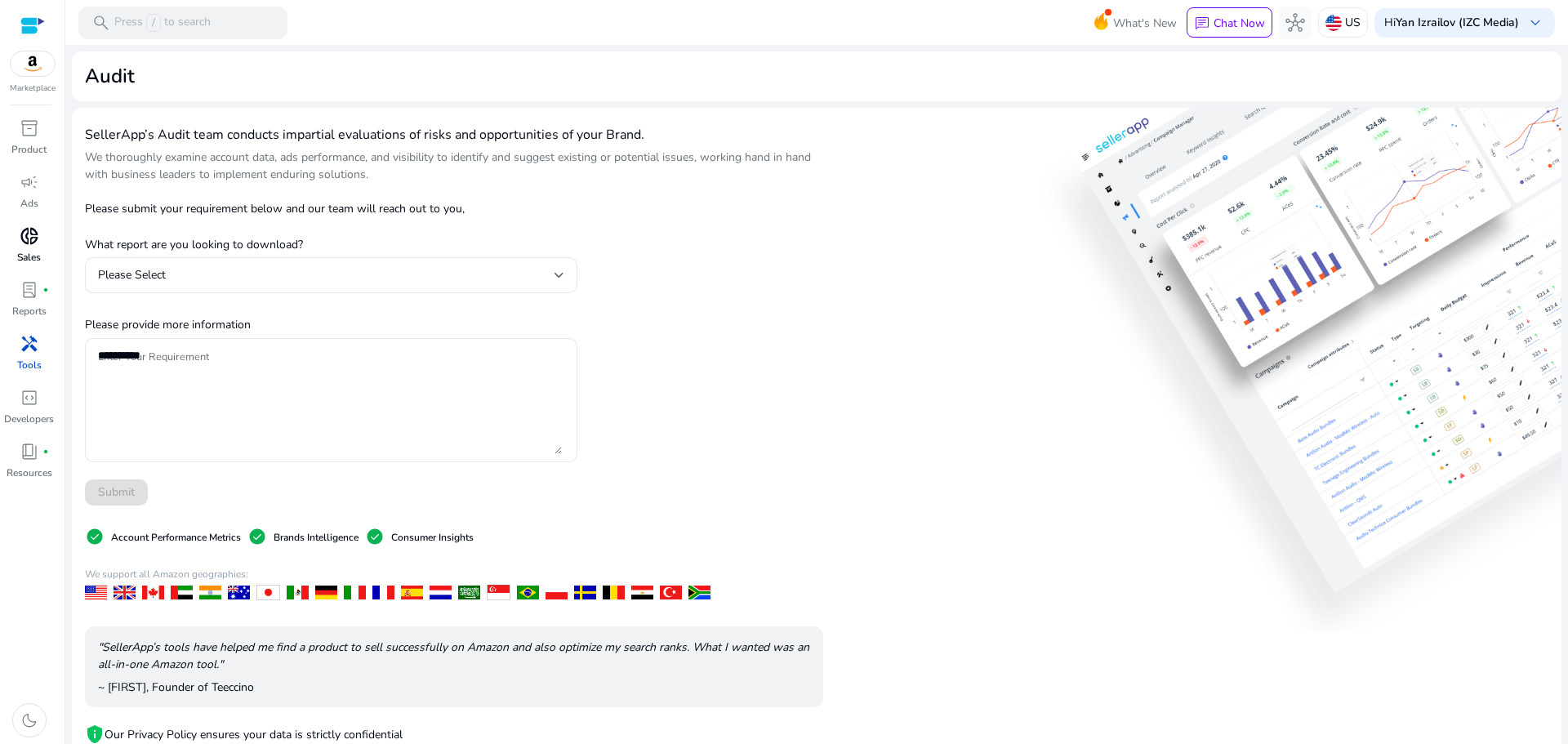 click on "donut_small" at bounding box center [29, 236] 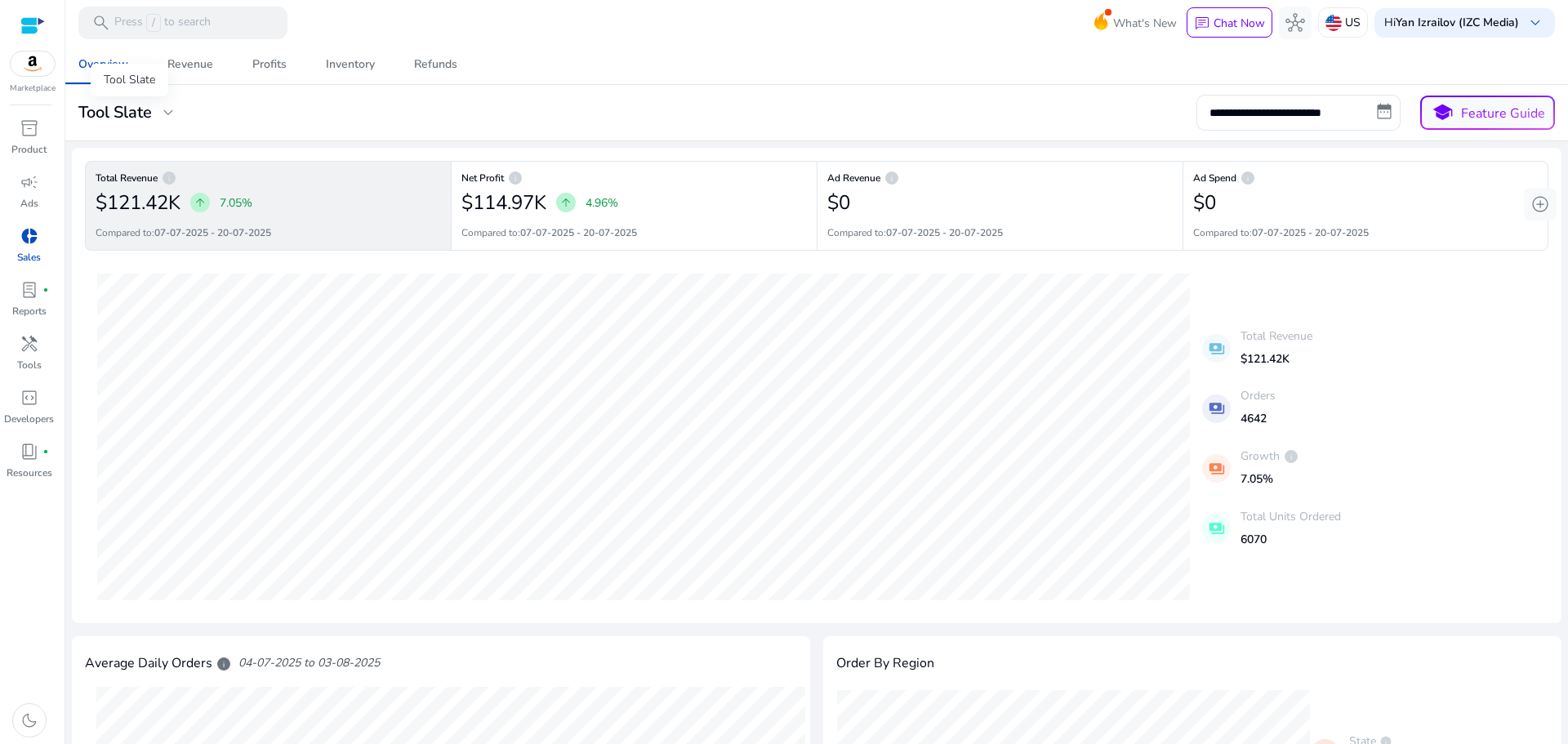click on "Tool Slate" 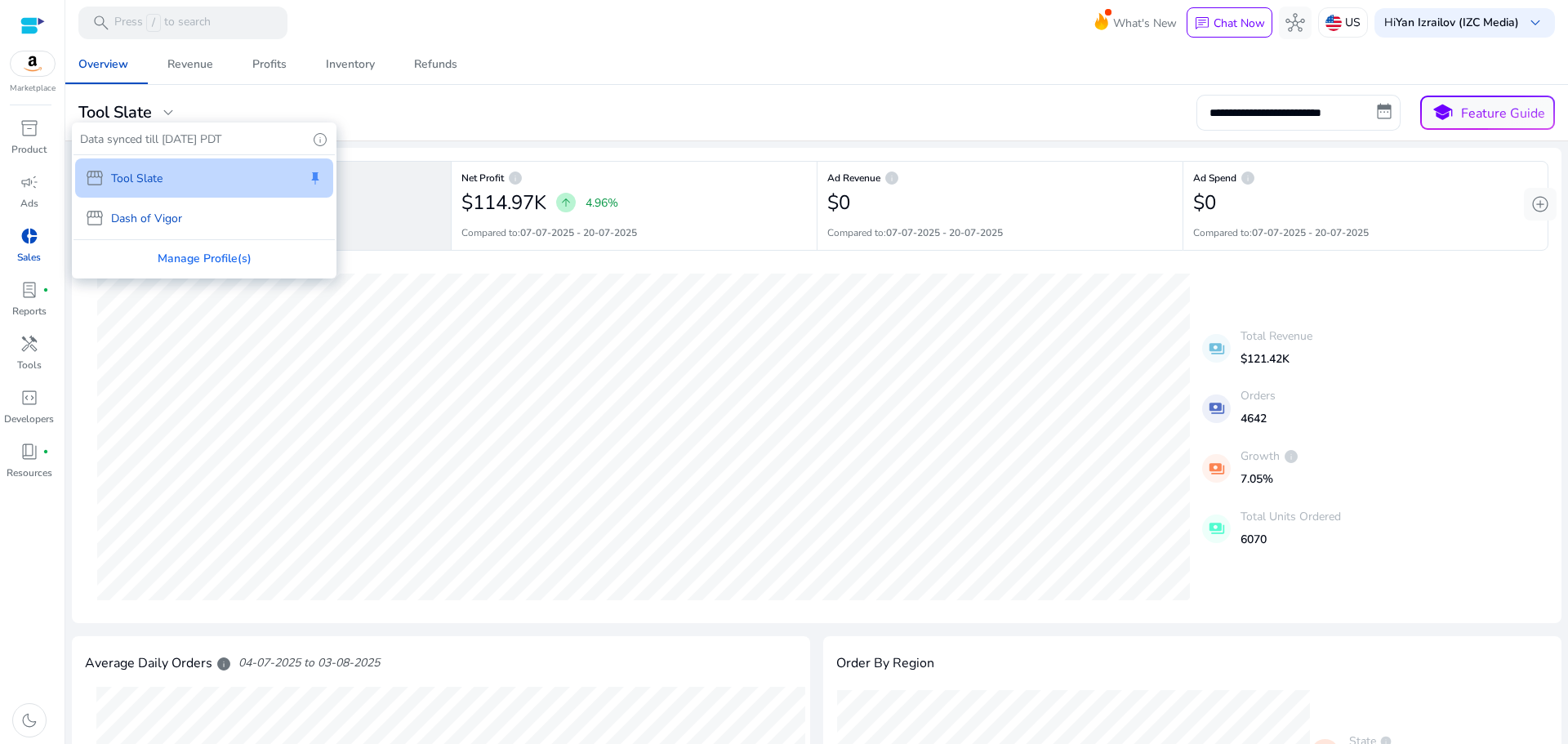 click on "Dash of Vigor" at bounding box center (146, 218) 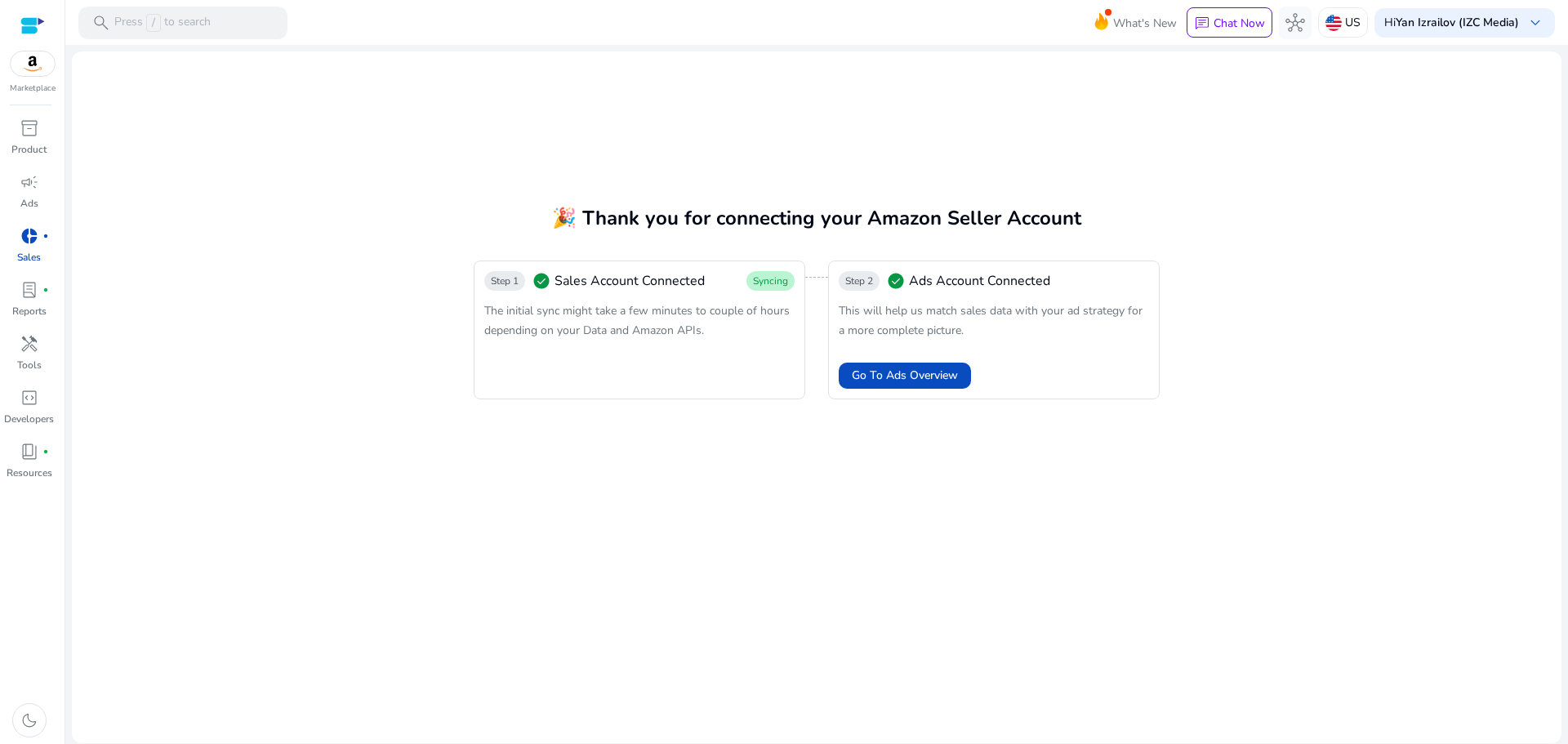click on "donut_small" at bounding box center [29, 236] 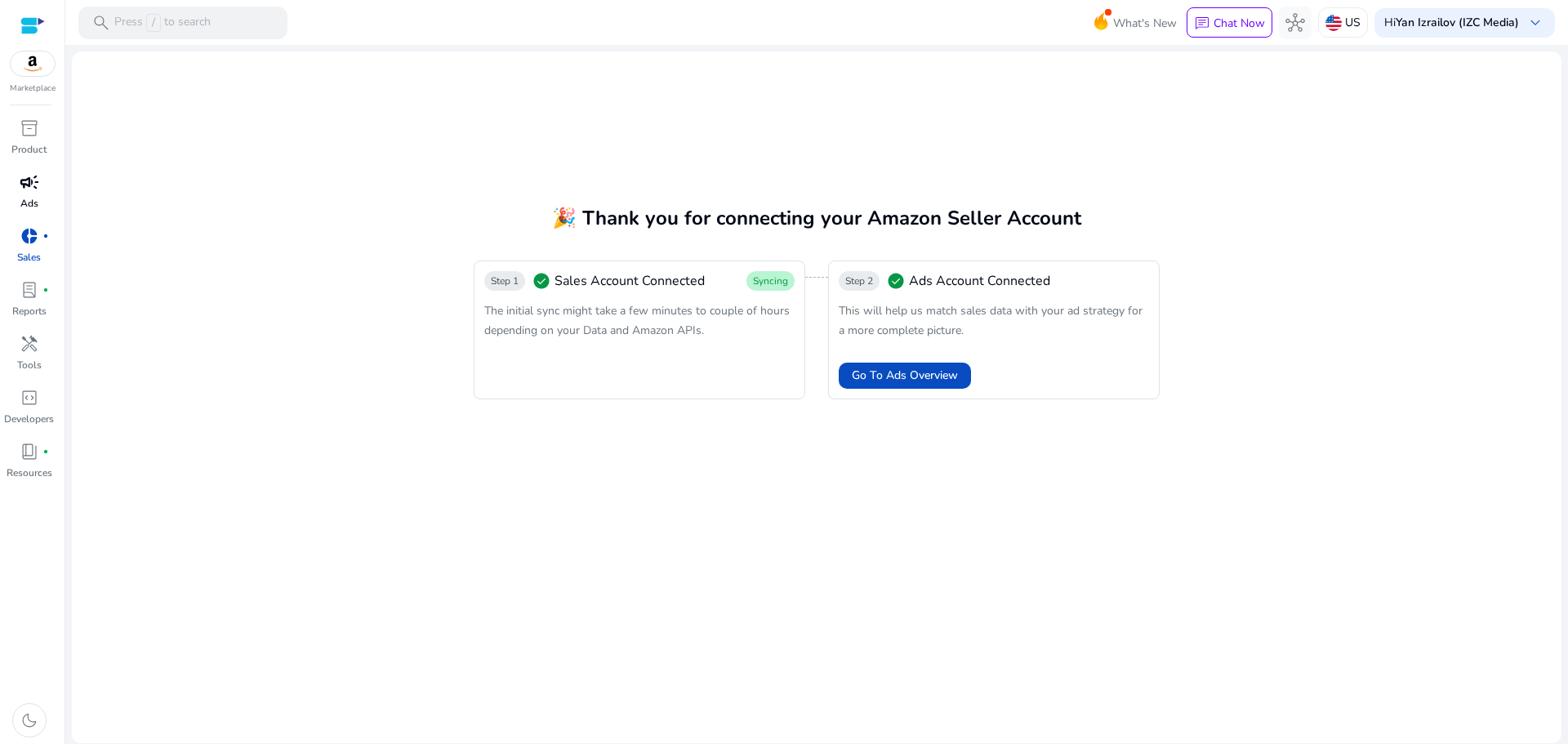 click on "campaign" at bounding box center [29, 182] 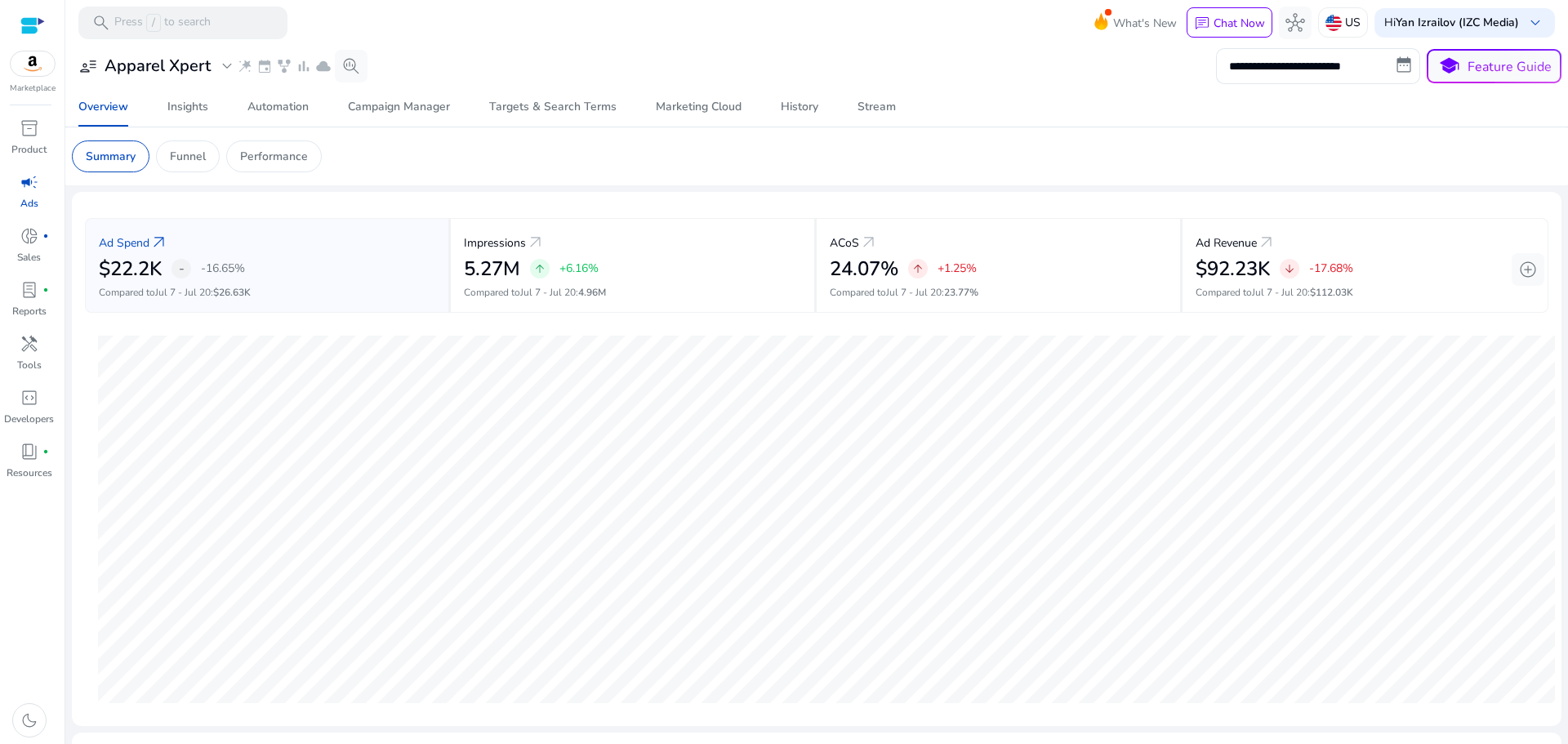 scroll, scrollTop: 0, scrollLeft: 0, axis: both 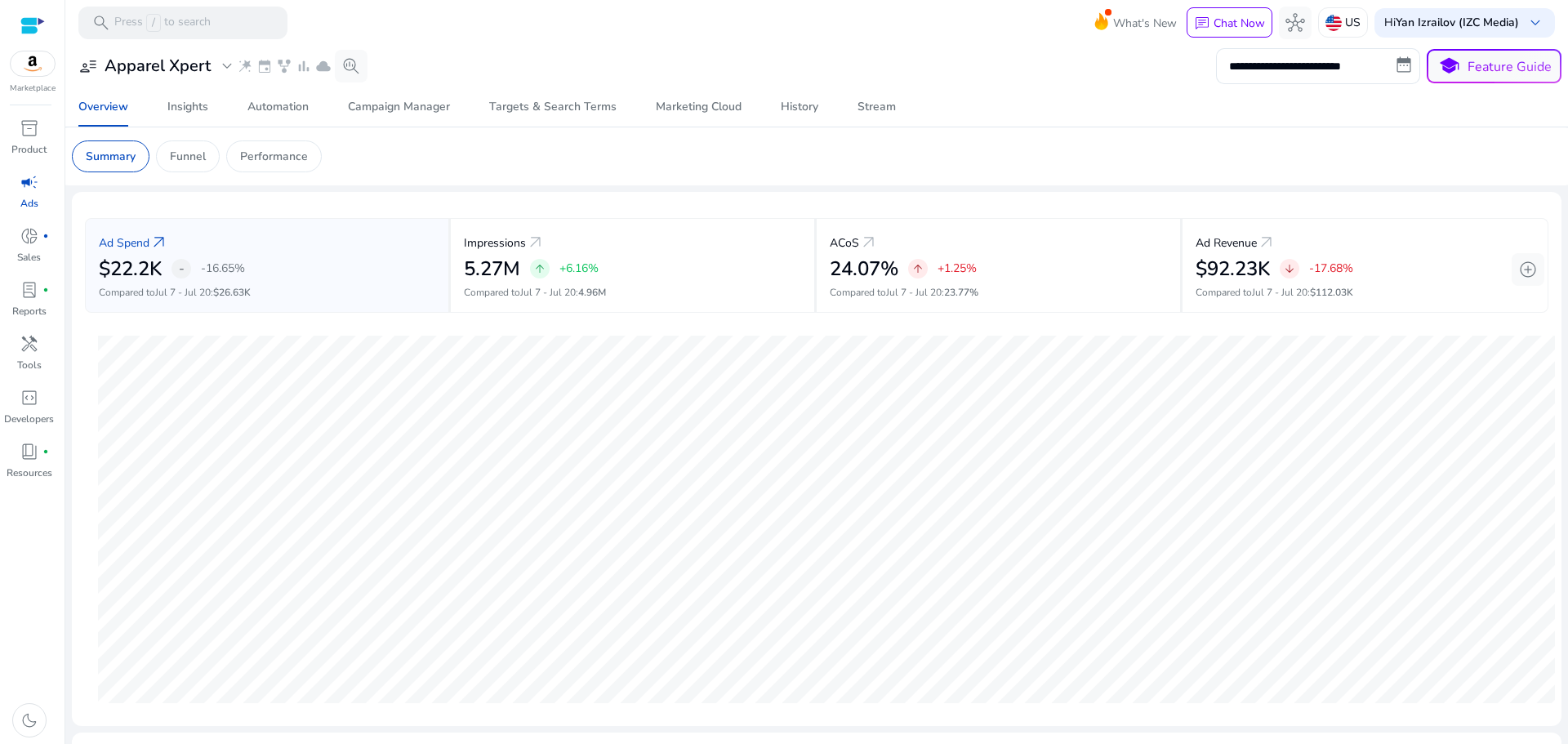 click on "**********" 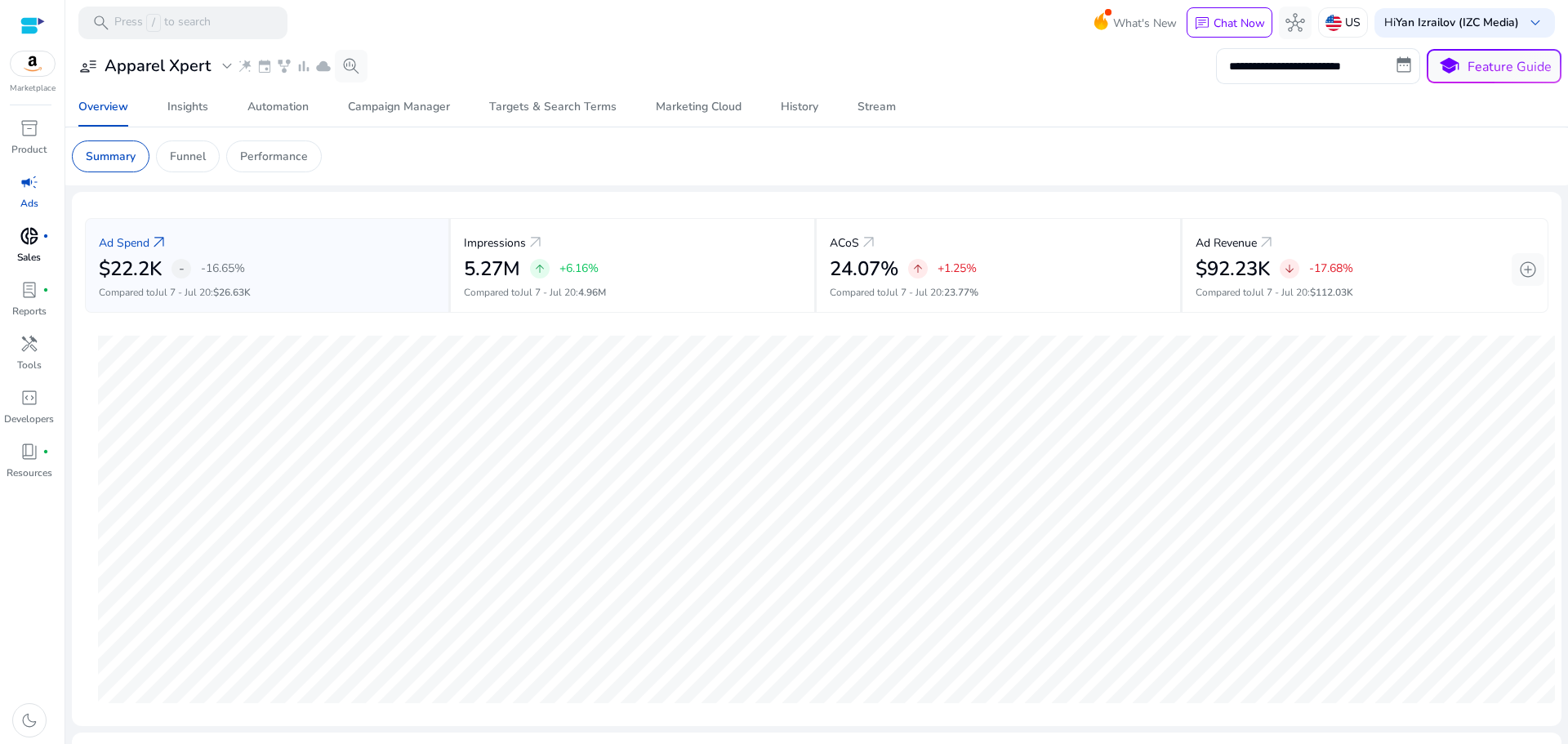 click on "donut_small" at bounding box center [29, 236] 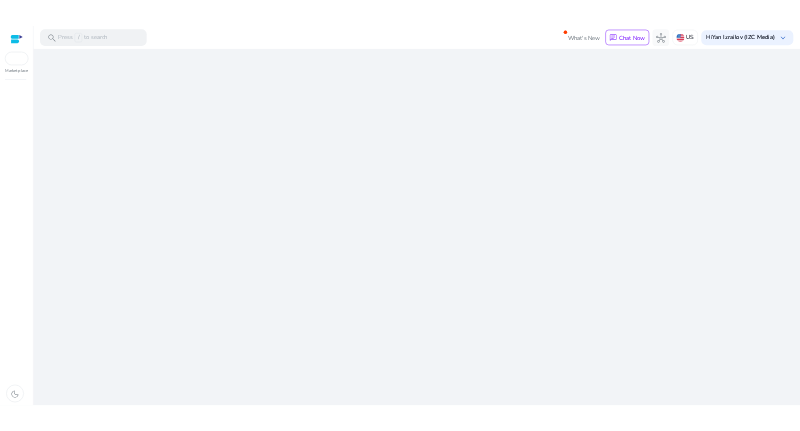 scroll, scrollTop: 0, scrollLeft: 0, axis: both 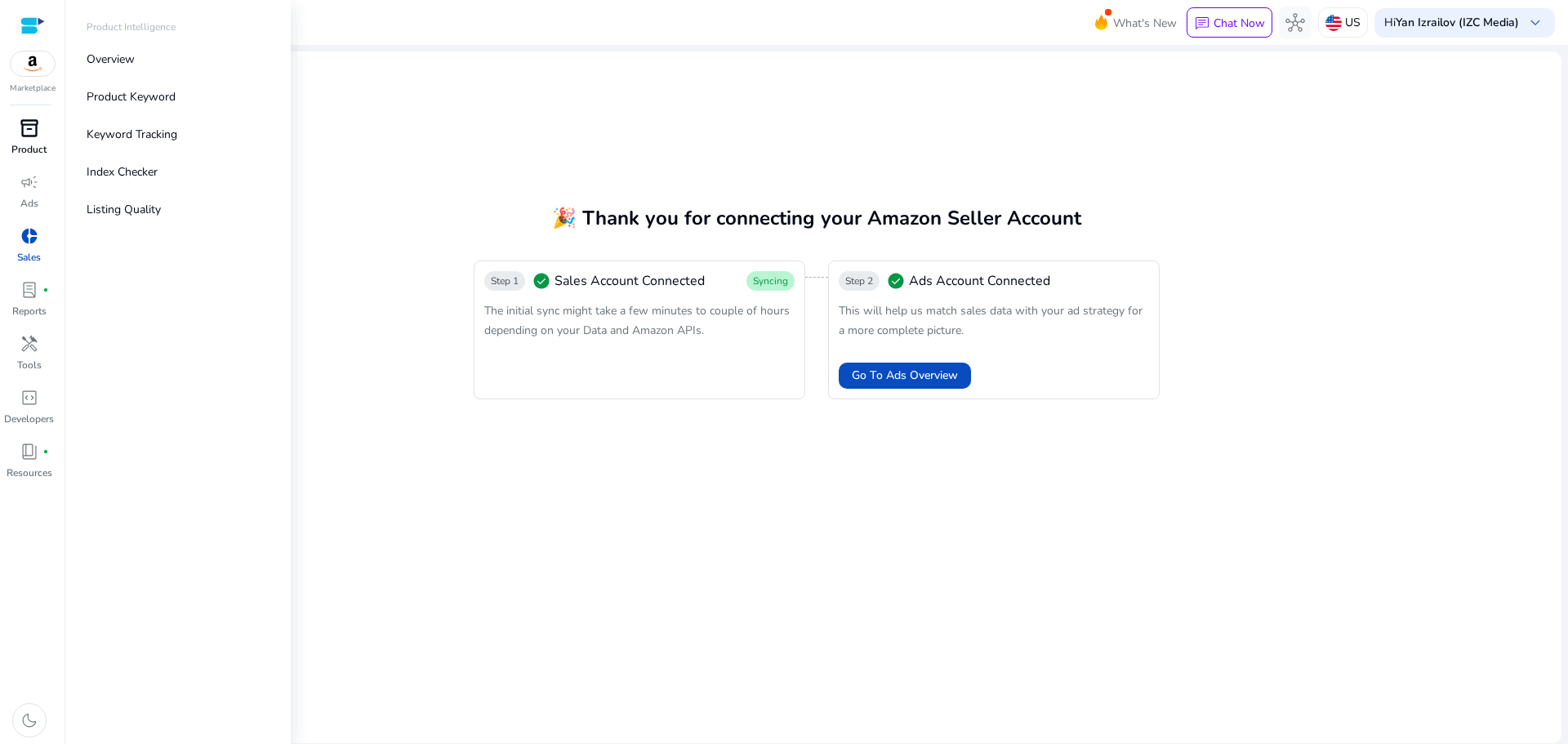 click on "inventory_2" at bounding box center [29, 128] 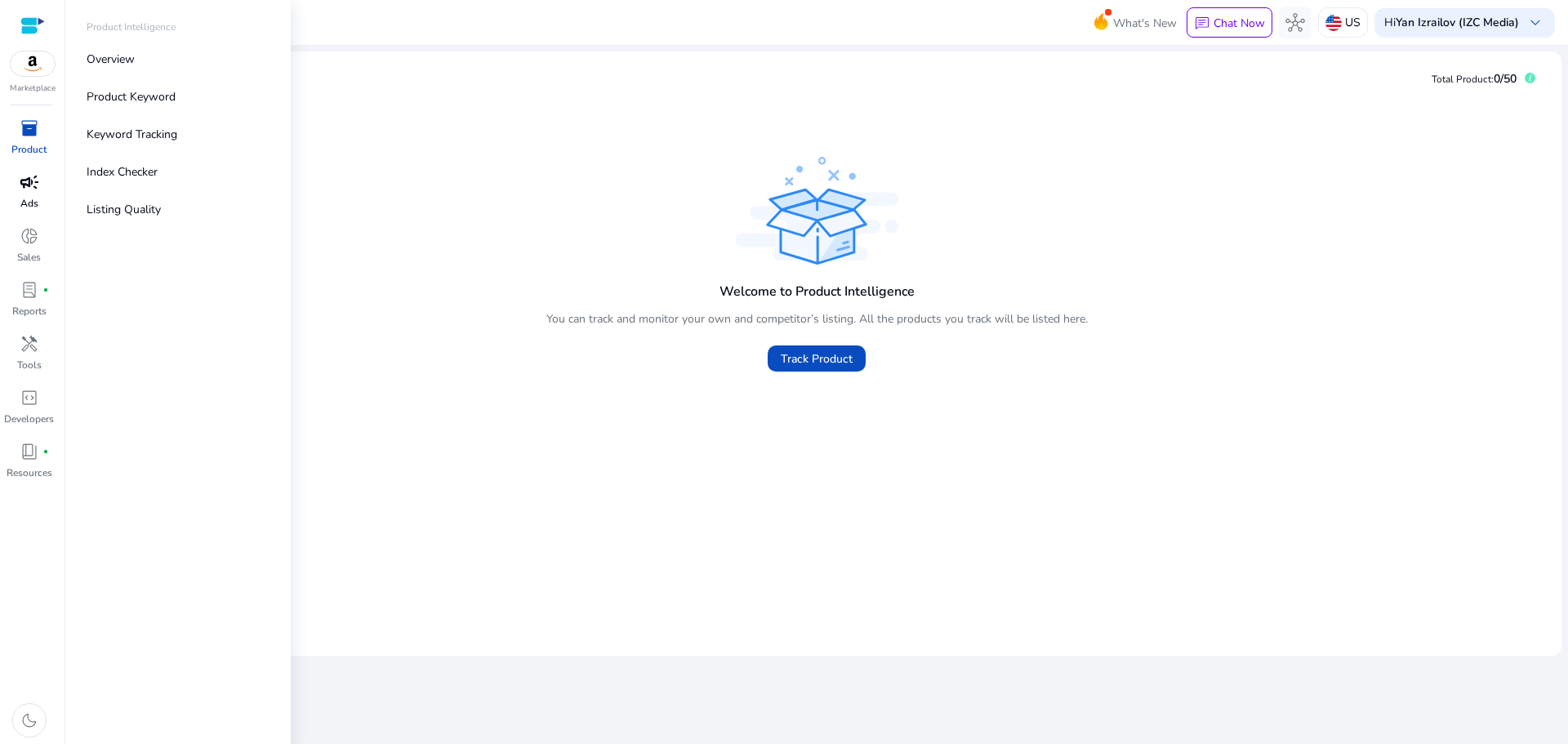 click on "campaign" at bounding box center [29, 182] 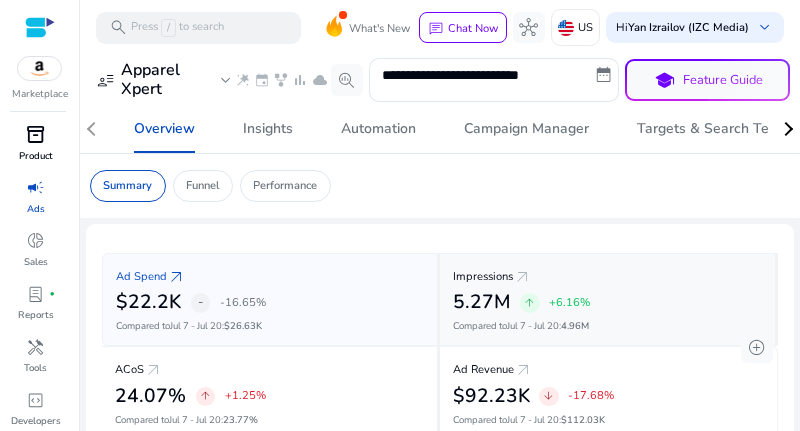 scroll, scrollTop: 0, scrollLeft: 0, axis: both 